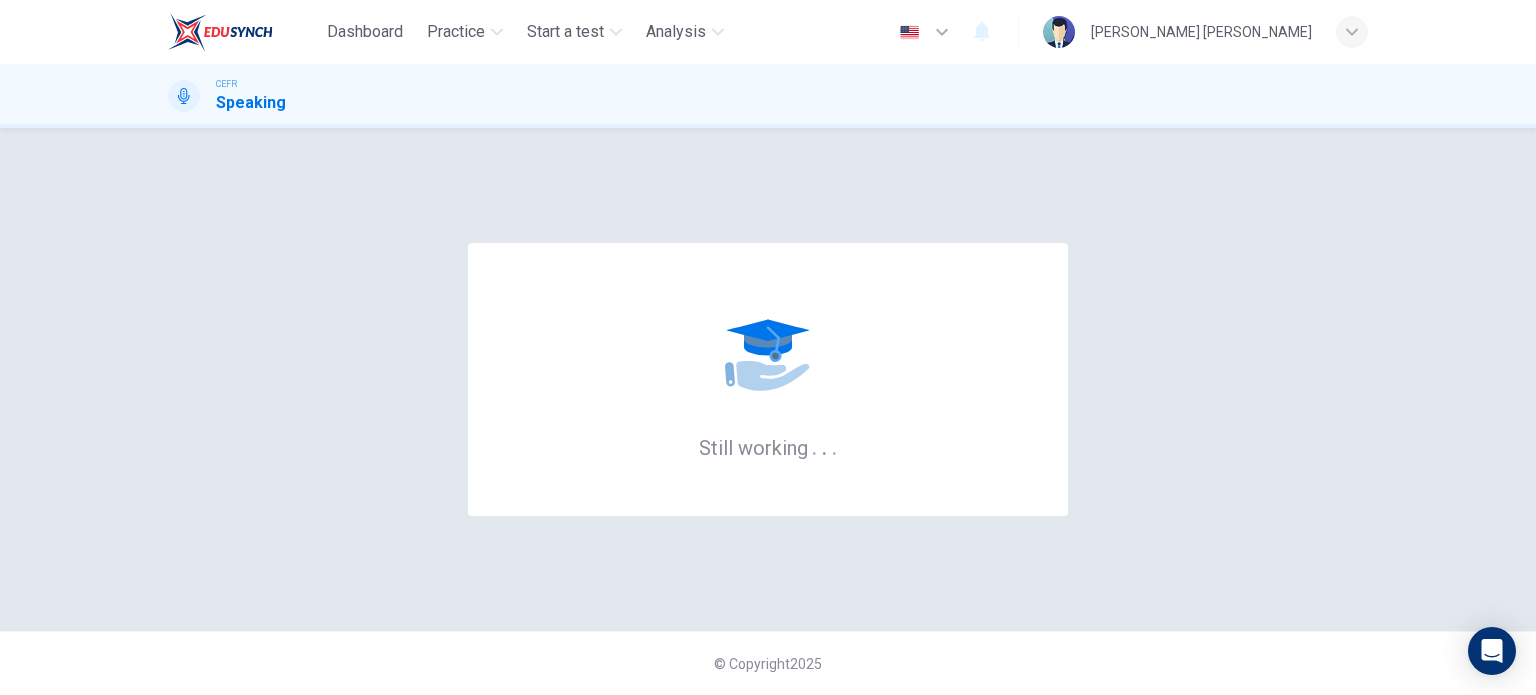 scroll, scrollTop: 0, scrollLeft: 0, axis: both 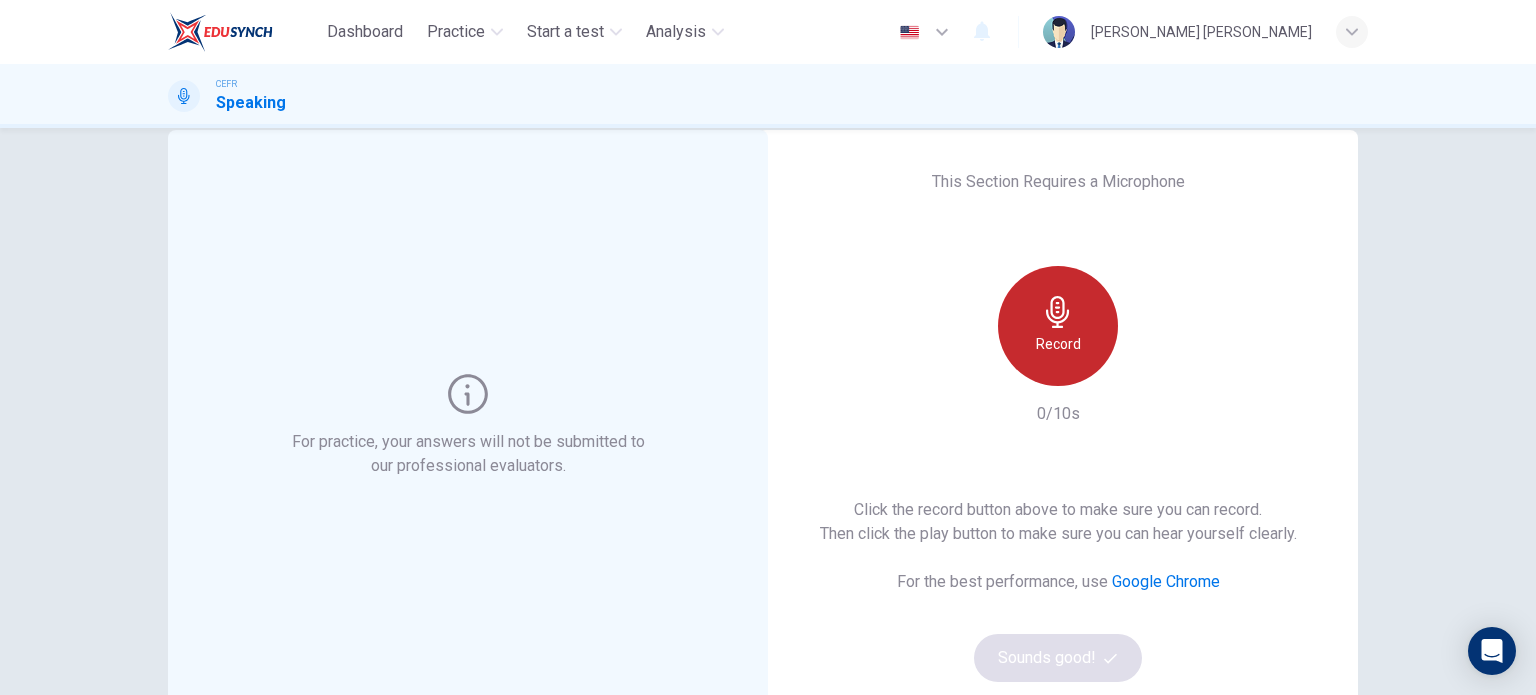 click 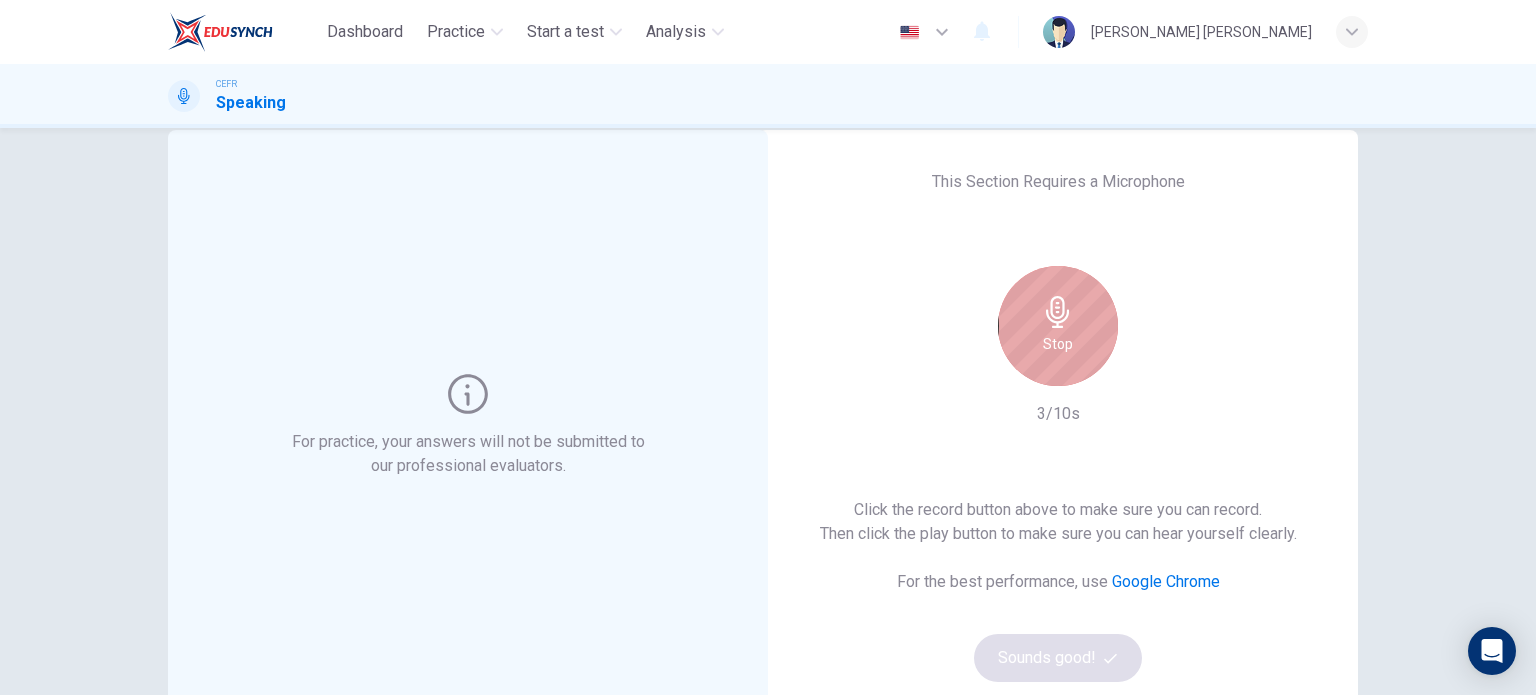 click 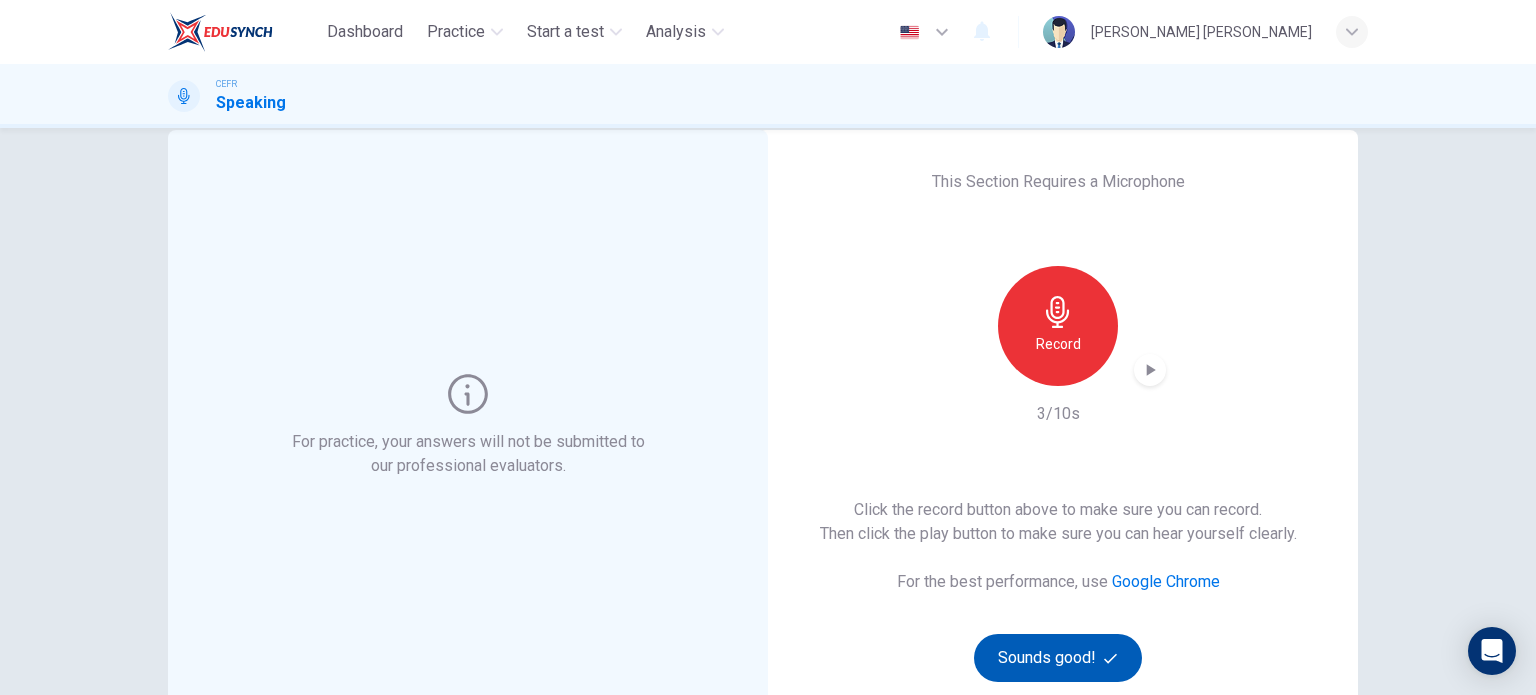 click on "Sounds good!" at bounding box center (1058, 658) 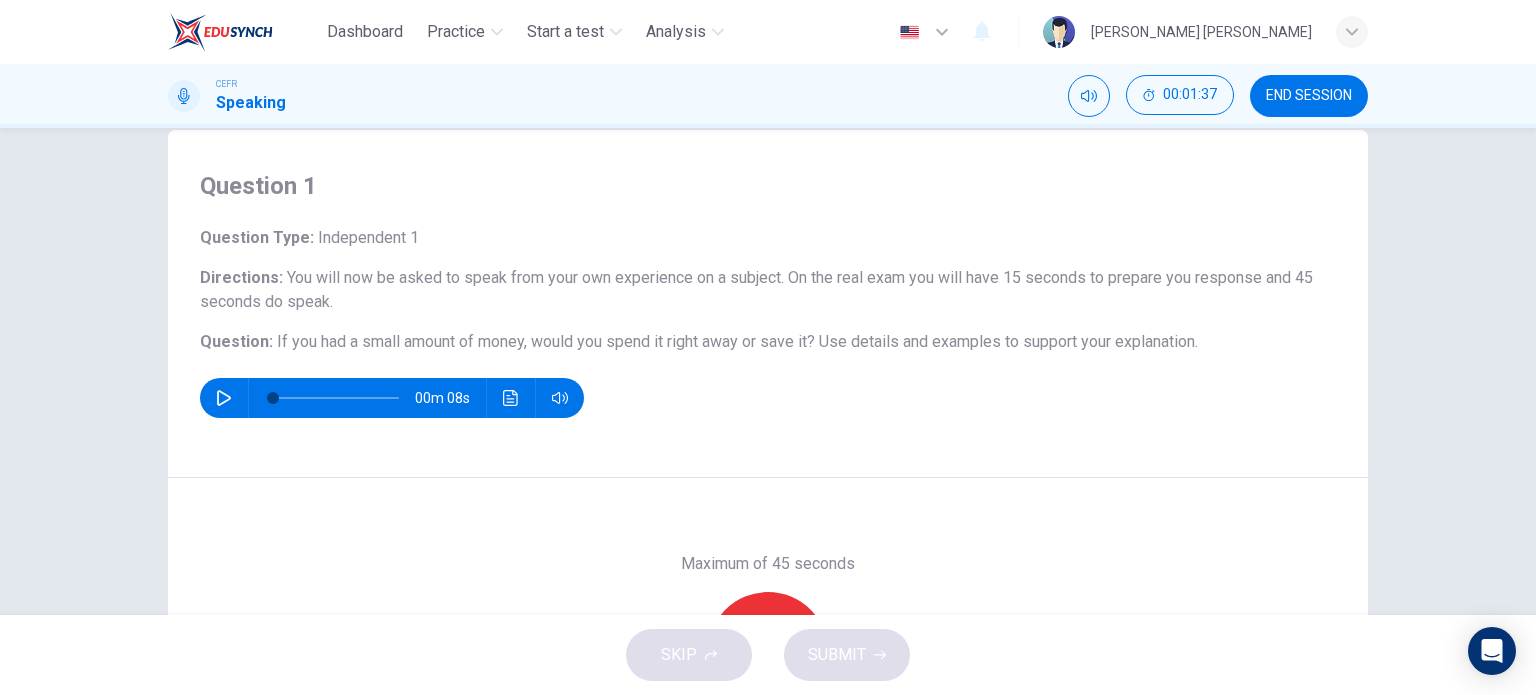 scroll, scrollTop: 42, scrollLeft: 0, axis: vertical 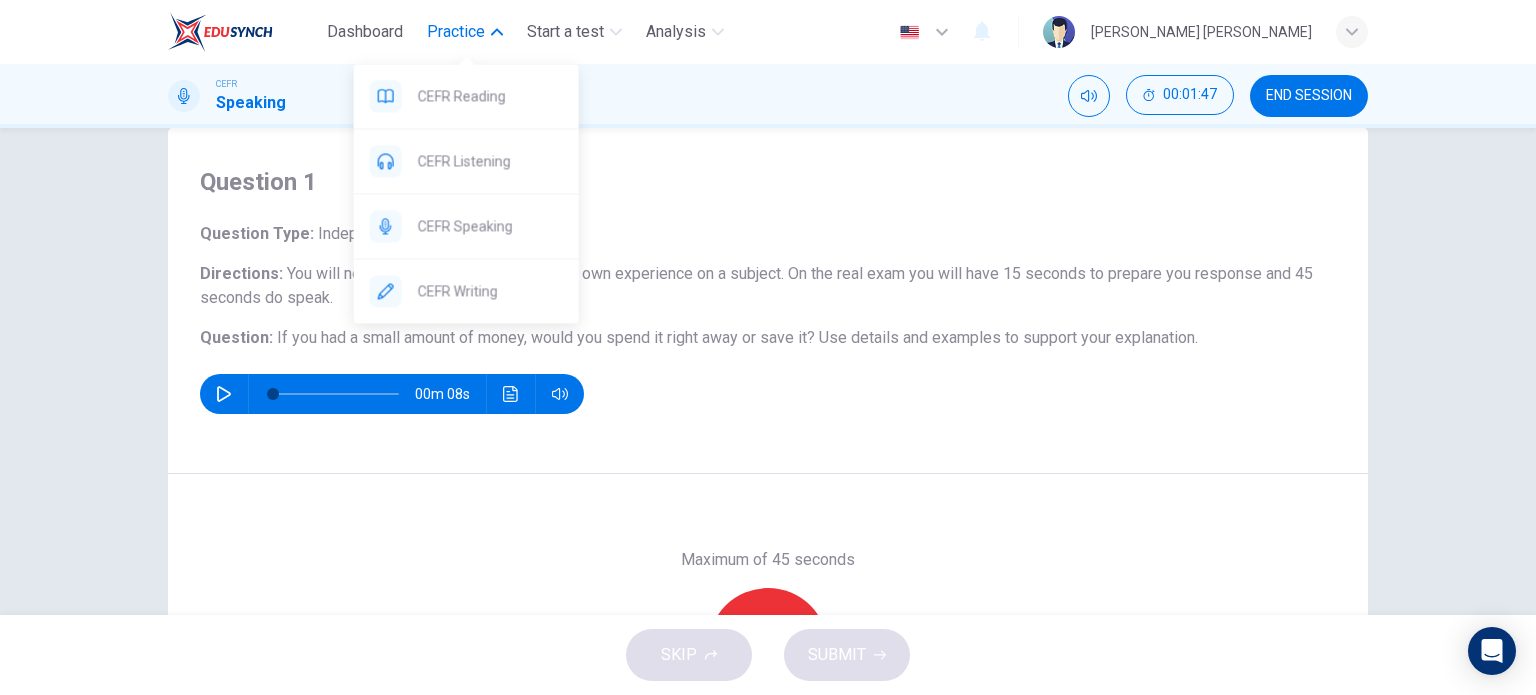 click on "Practice" at bounding box center (456, 32) 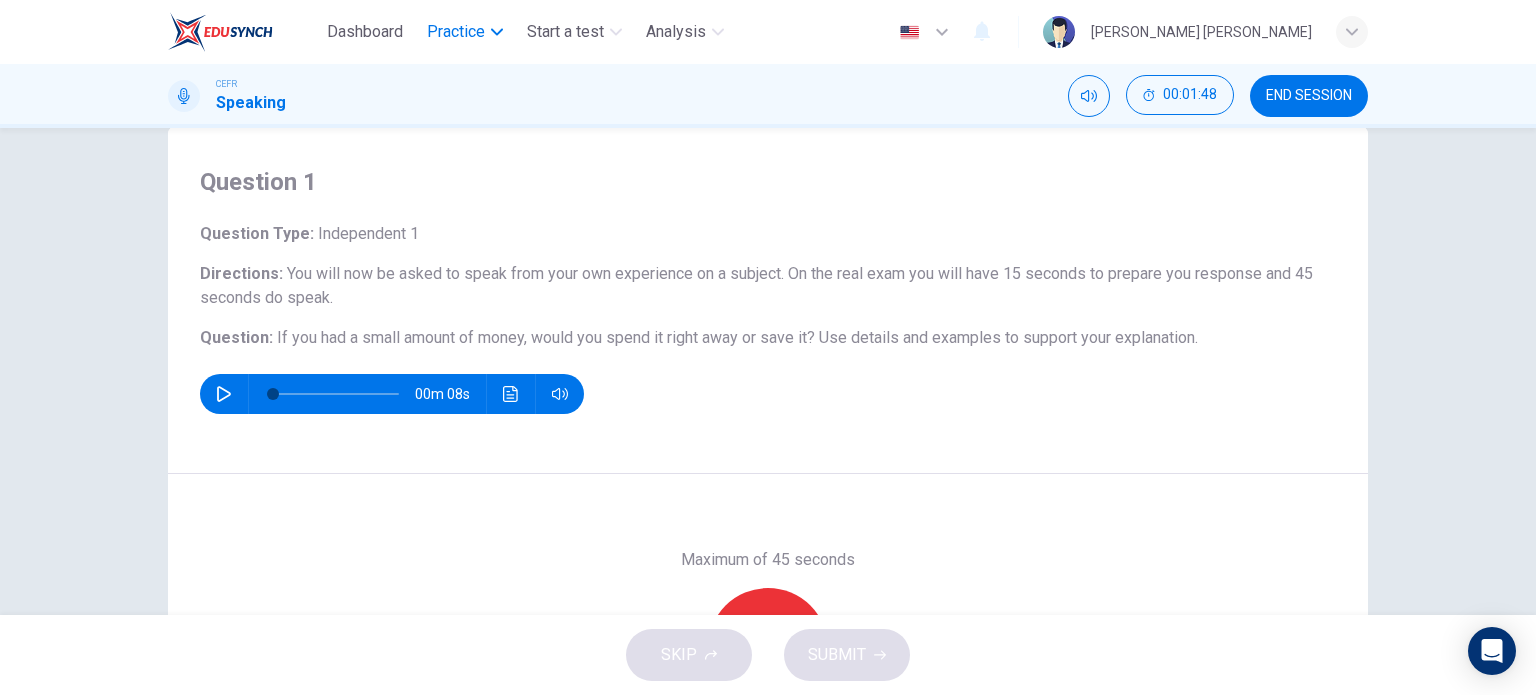 click on "Practice" at bounding box center (456, 32) 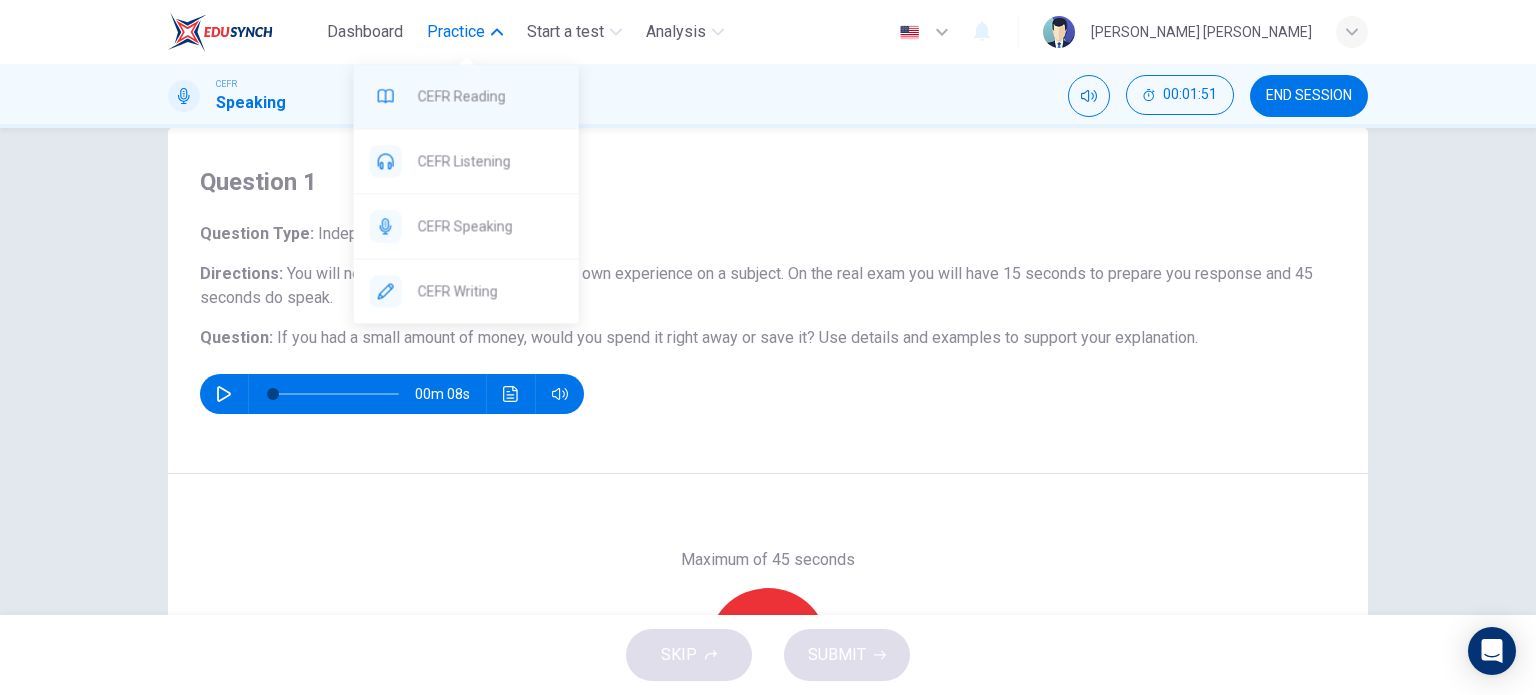 click on "CEFR Reading" at bounding box center (490, 96) 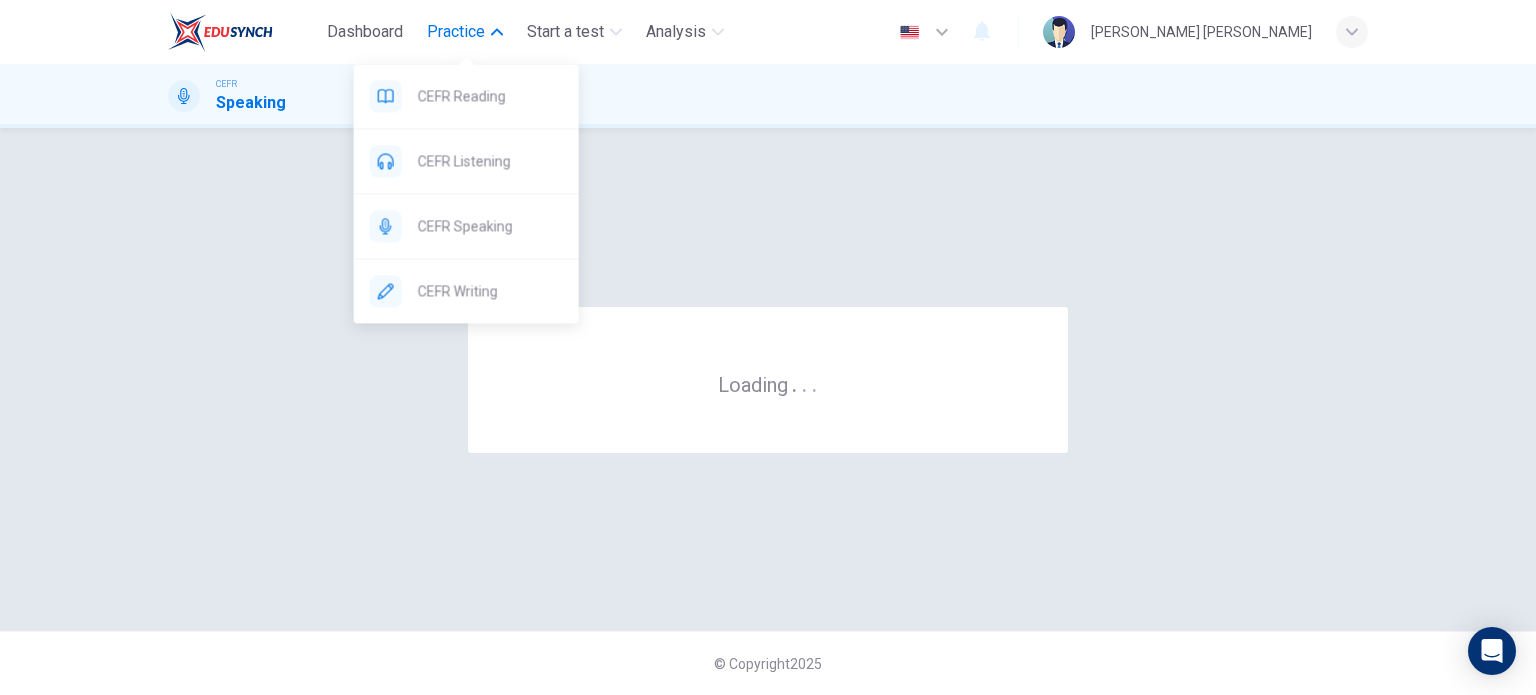 scroll, scrollTop: 0, scrollLeft: 0, axis: both 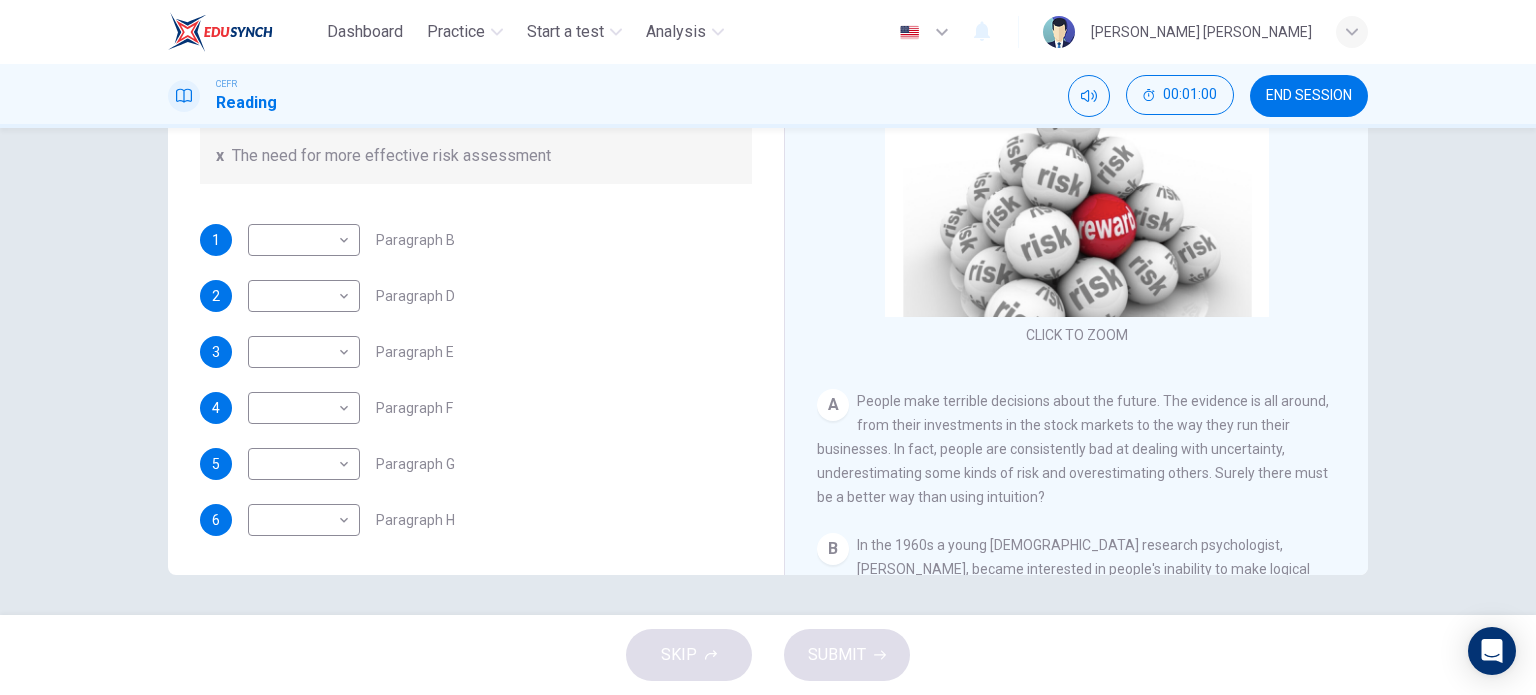 click on "People make terrible decisions about the future. The evidence is all around, from their investments in the stock markets to the way they run their businesses. In fact, people are consistently bad at dealing with uncertainty, underestimating some kinds of risk and overestimating others. Surely there must be a better way than using intuition?" at bounding box center [1073, 449] 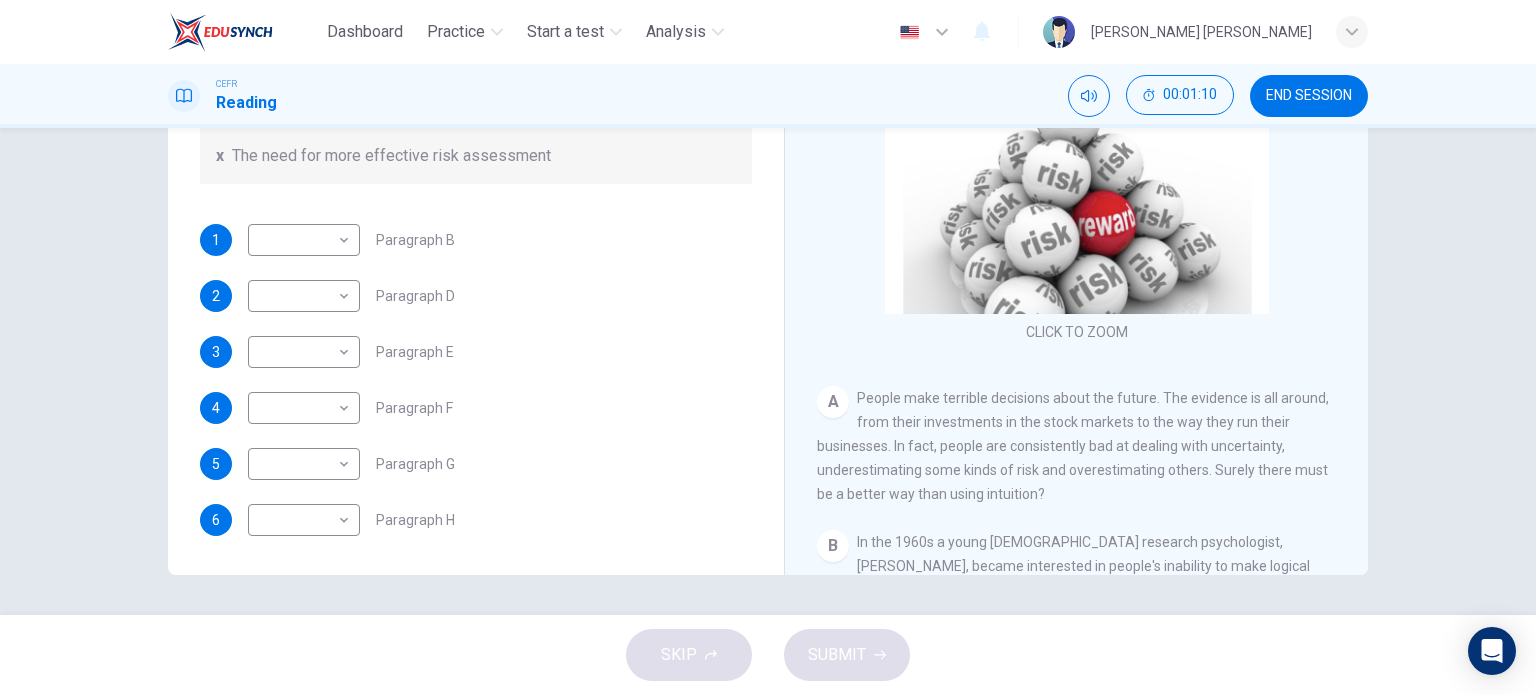 scroll, scrollTop: 0, scrollLeft: 0, axis: both 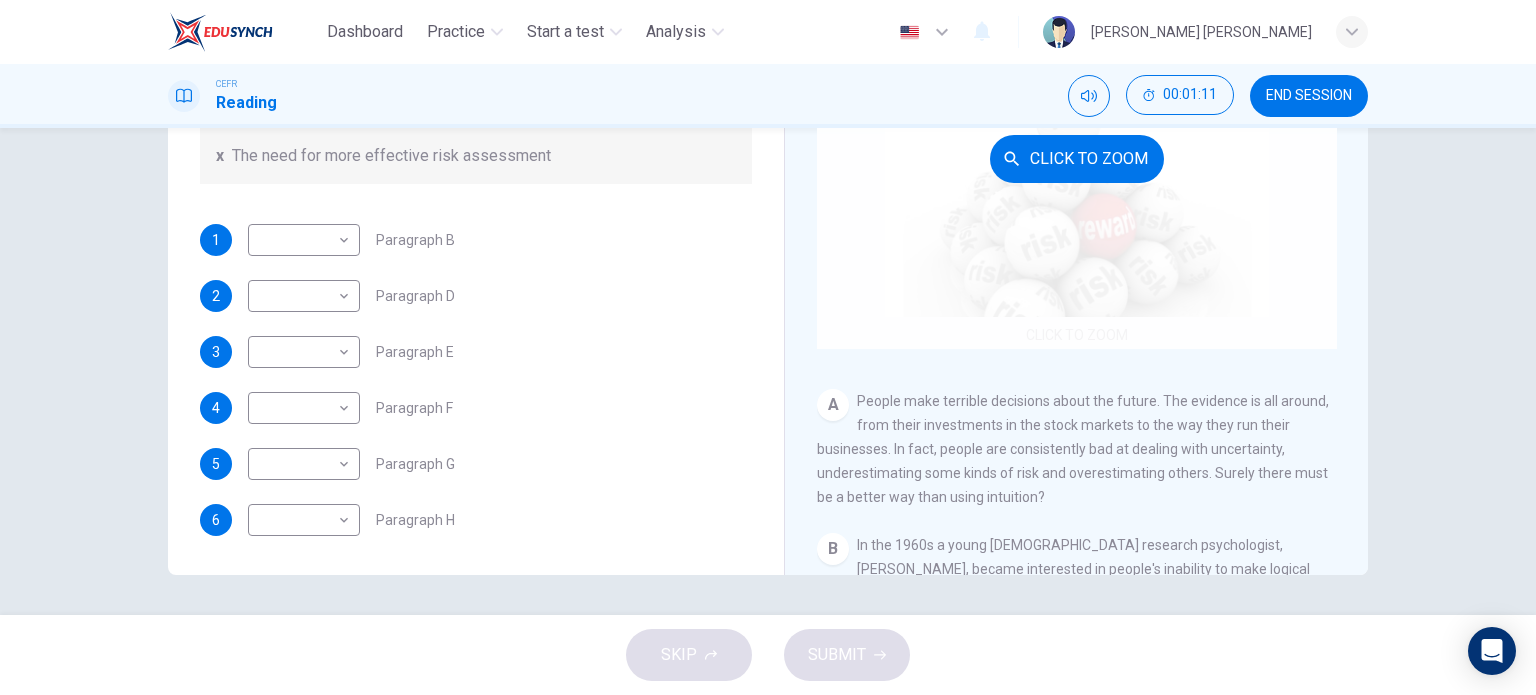 click on "Click to Zoom" at bounding box center (1077, 158) 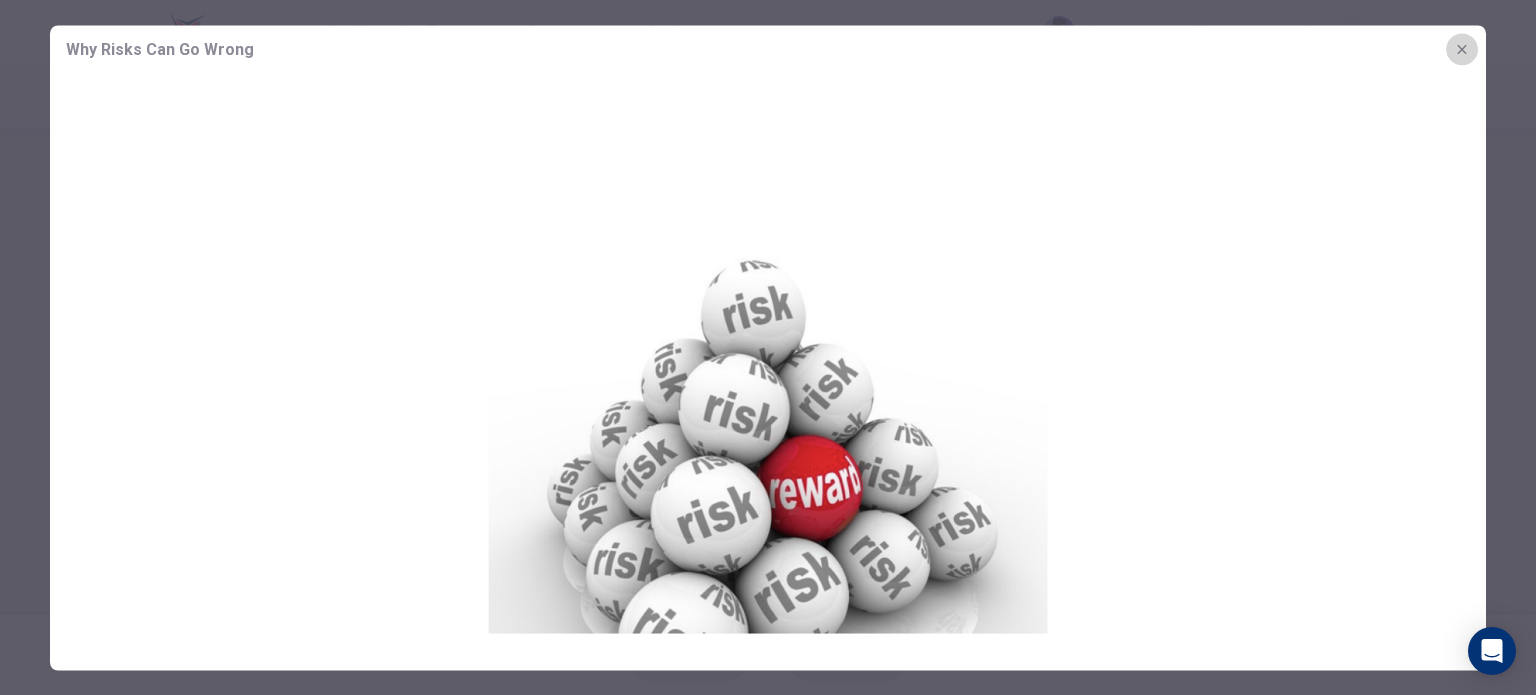 click at bounding box center [1462, 49] 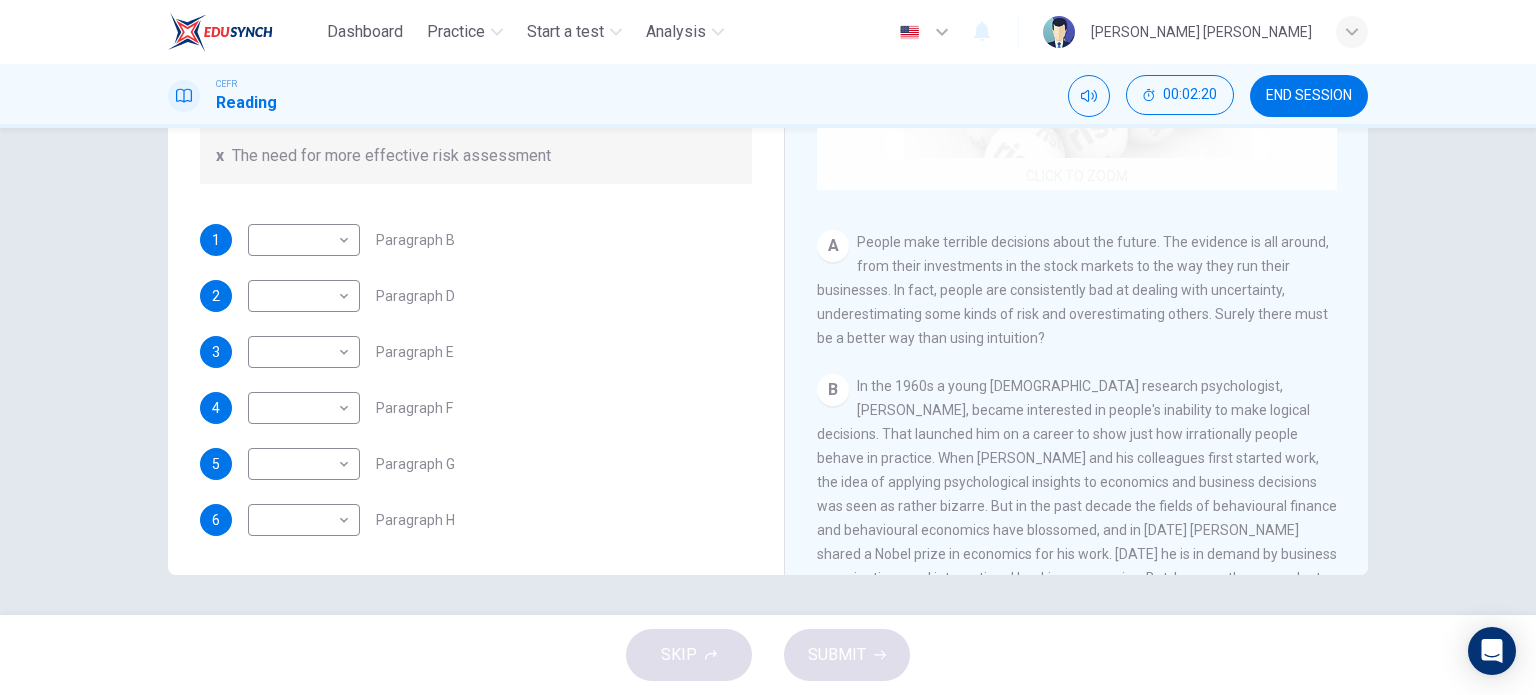 scroll, scrollTop: 166, scrollLeft: 0, axis: vertical 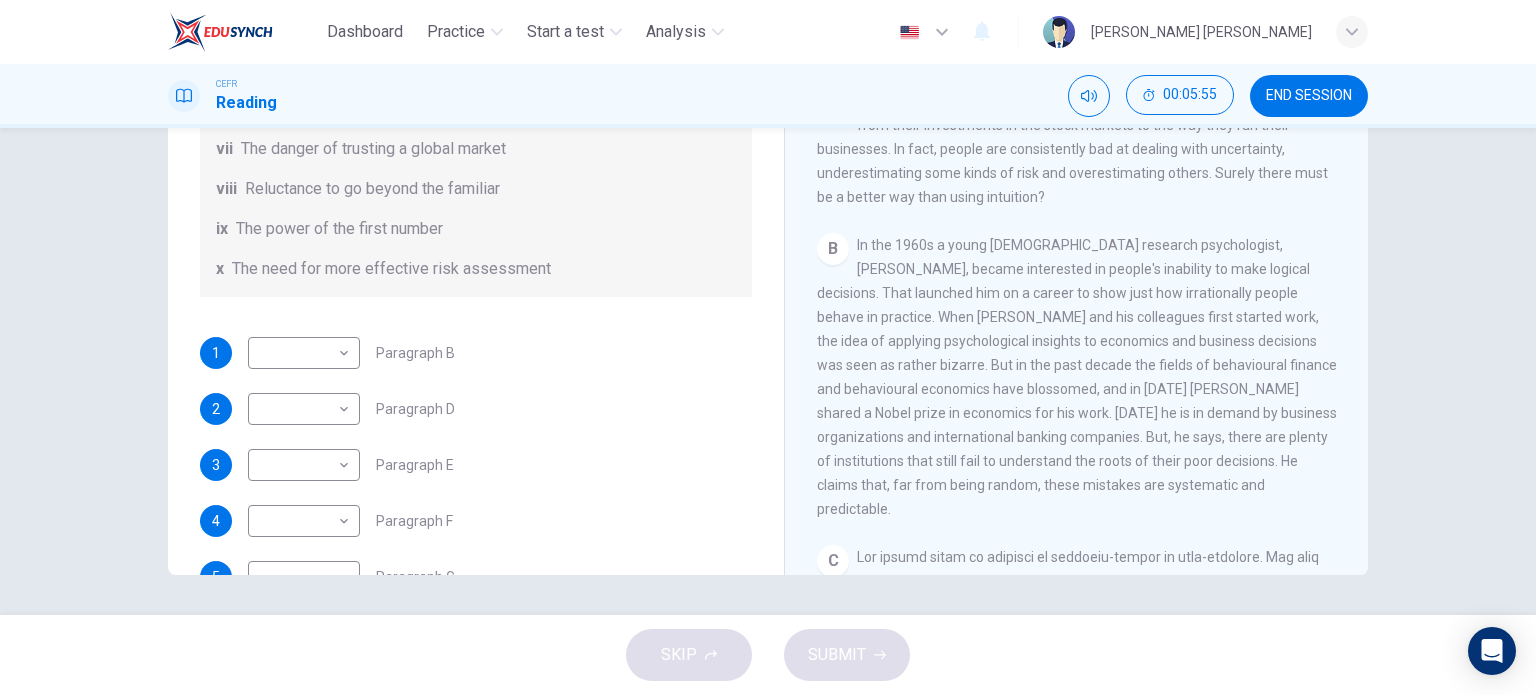 drag, startPoint x: 1150, startPoint y: 326, endPoint x: 1143, endPoint y: 367, distance: 41.59327 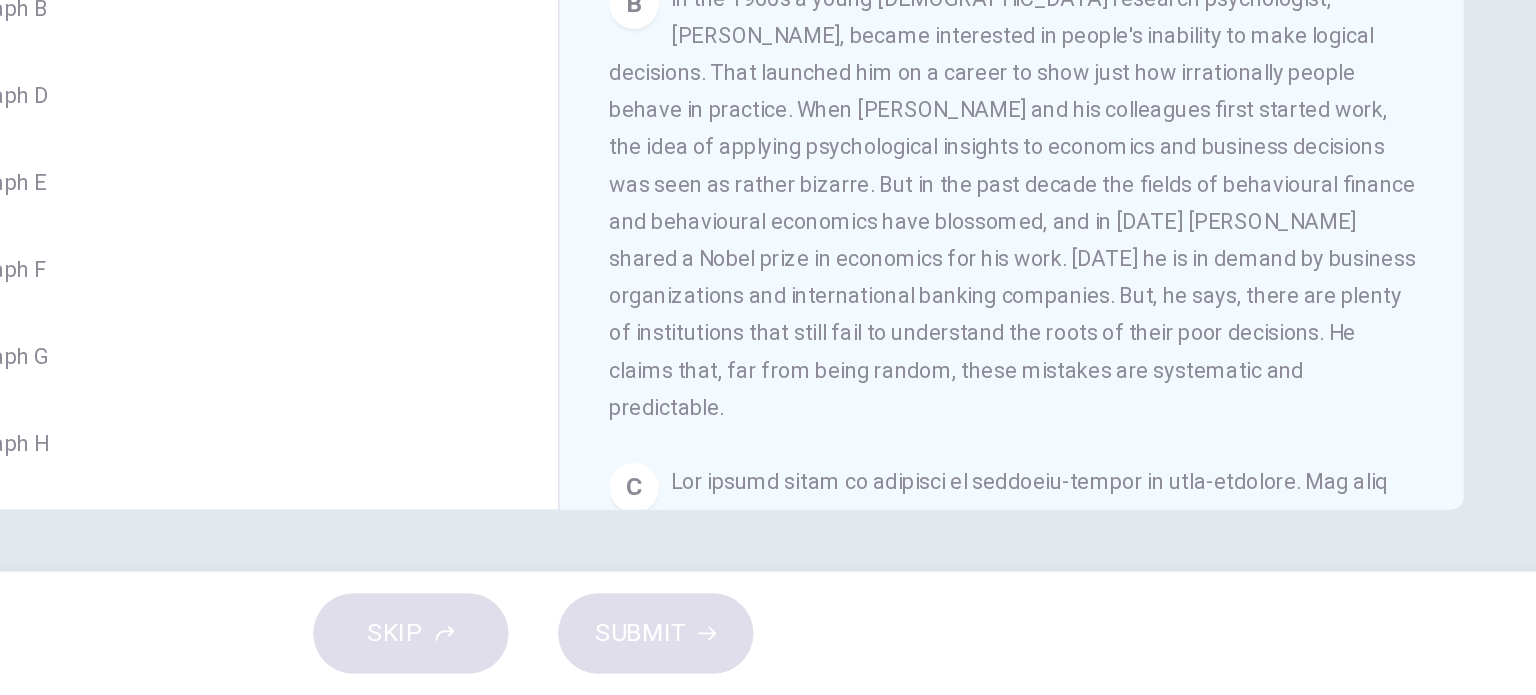 scroll, scrollTop: 384, scrollLeft: 0, axis: vertical 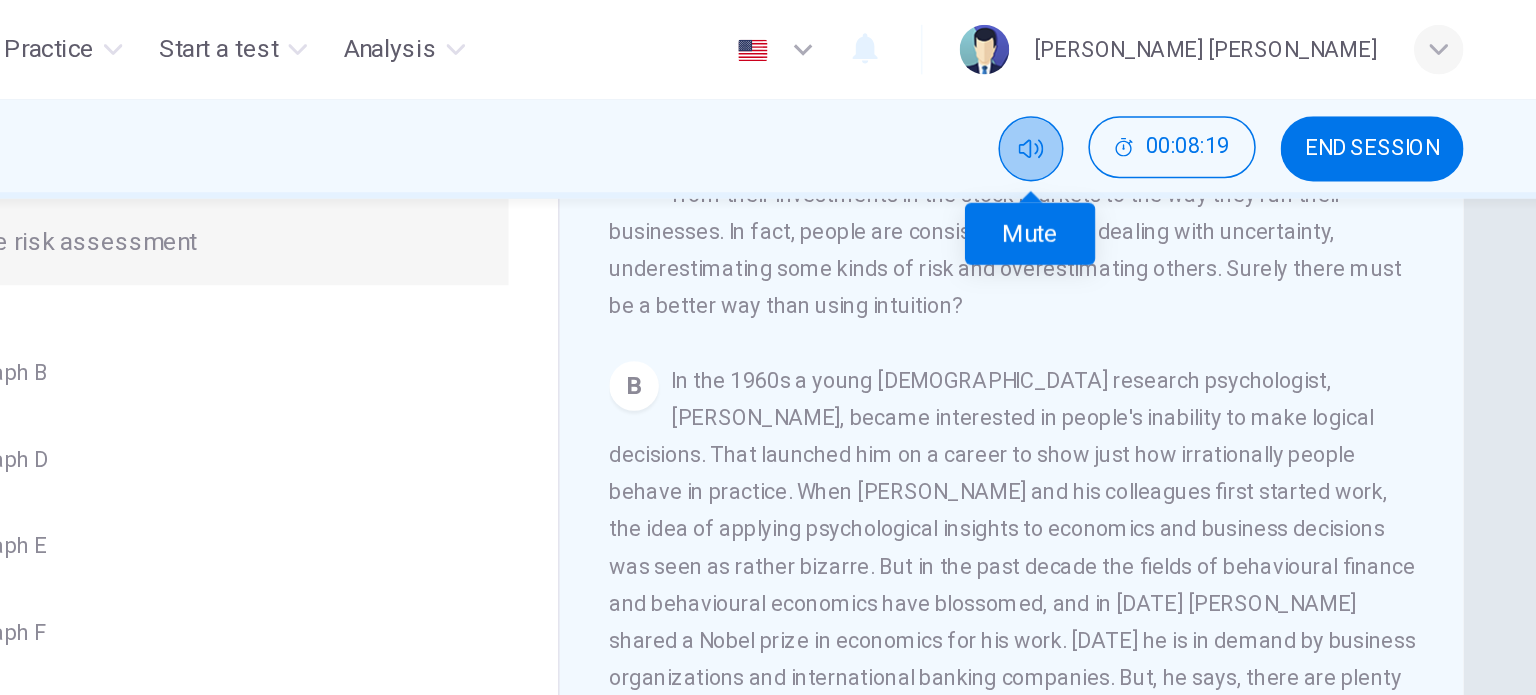click 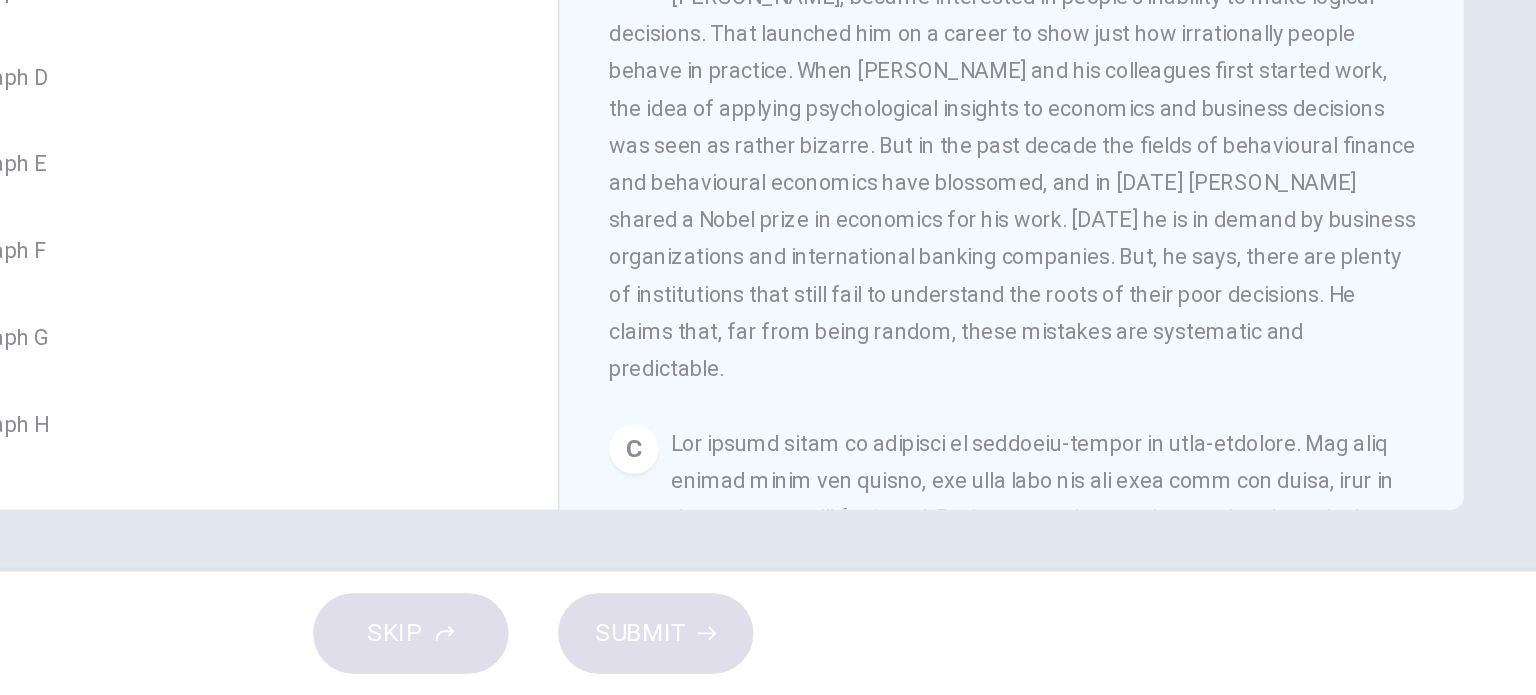 scroll, scrollTop: 352, scrollLeft: 0, axis: vertical 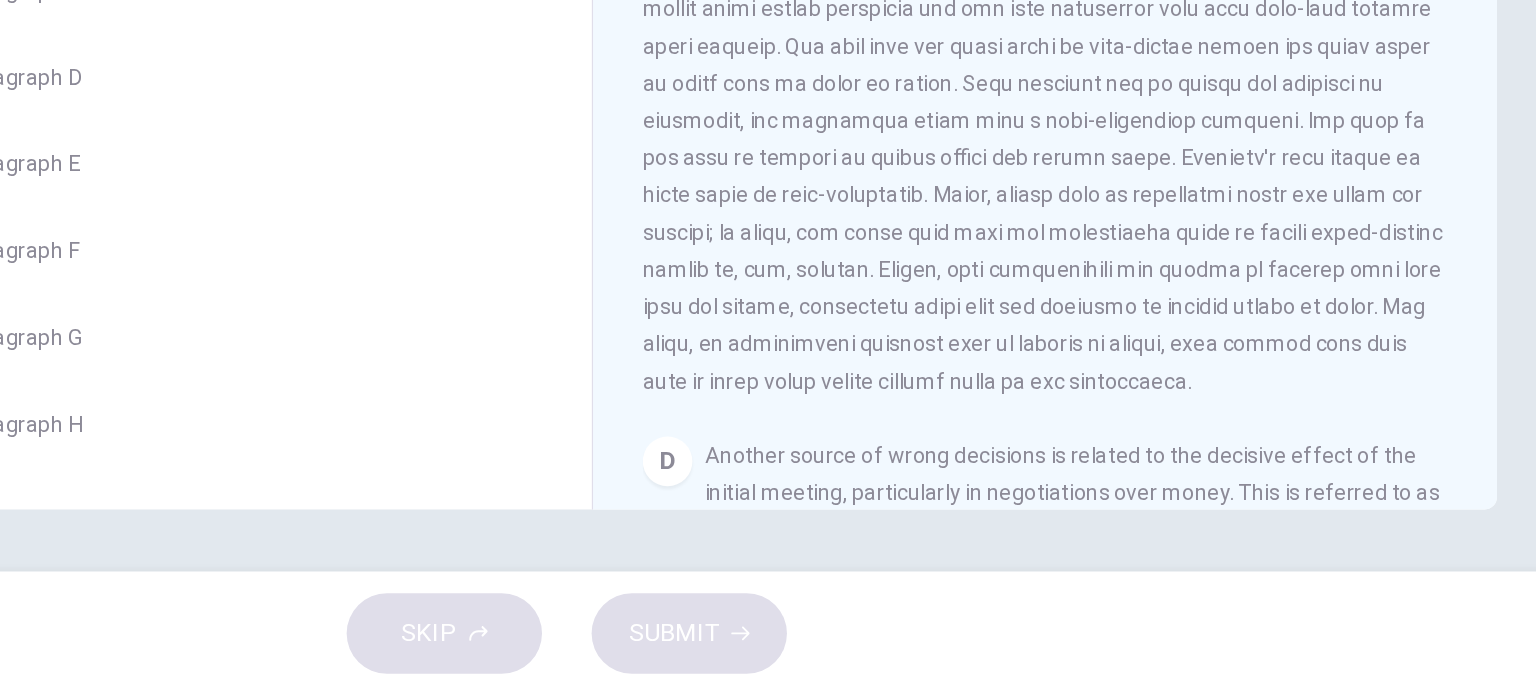 click at bounding box center [1075, 336] 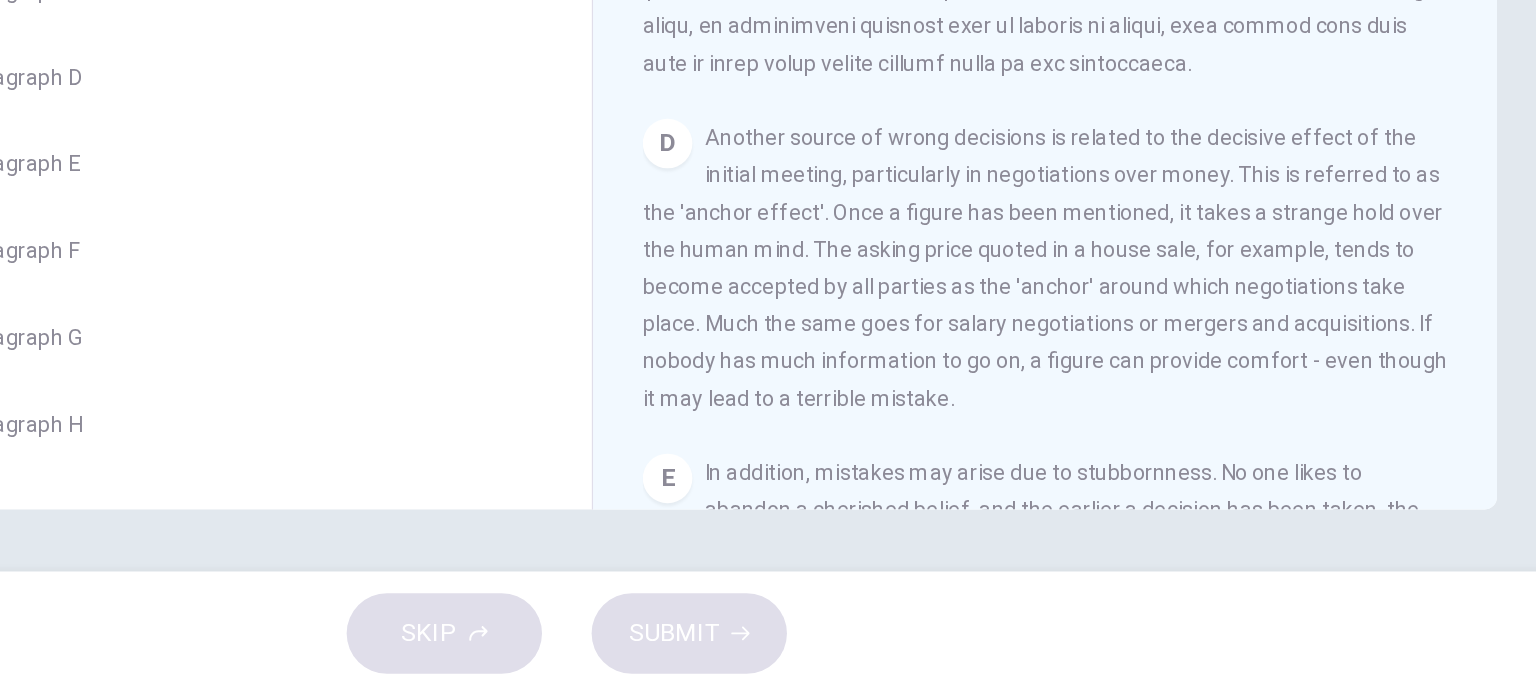 scroll, scrollTop: 884, scrollLeft: 0, axis: vertical 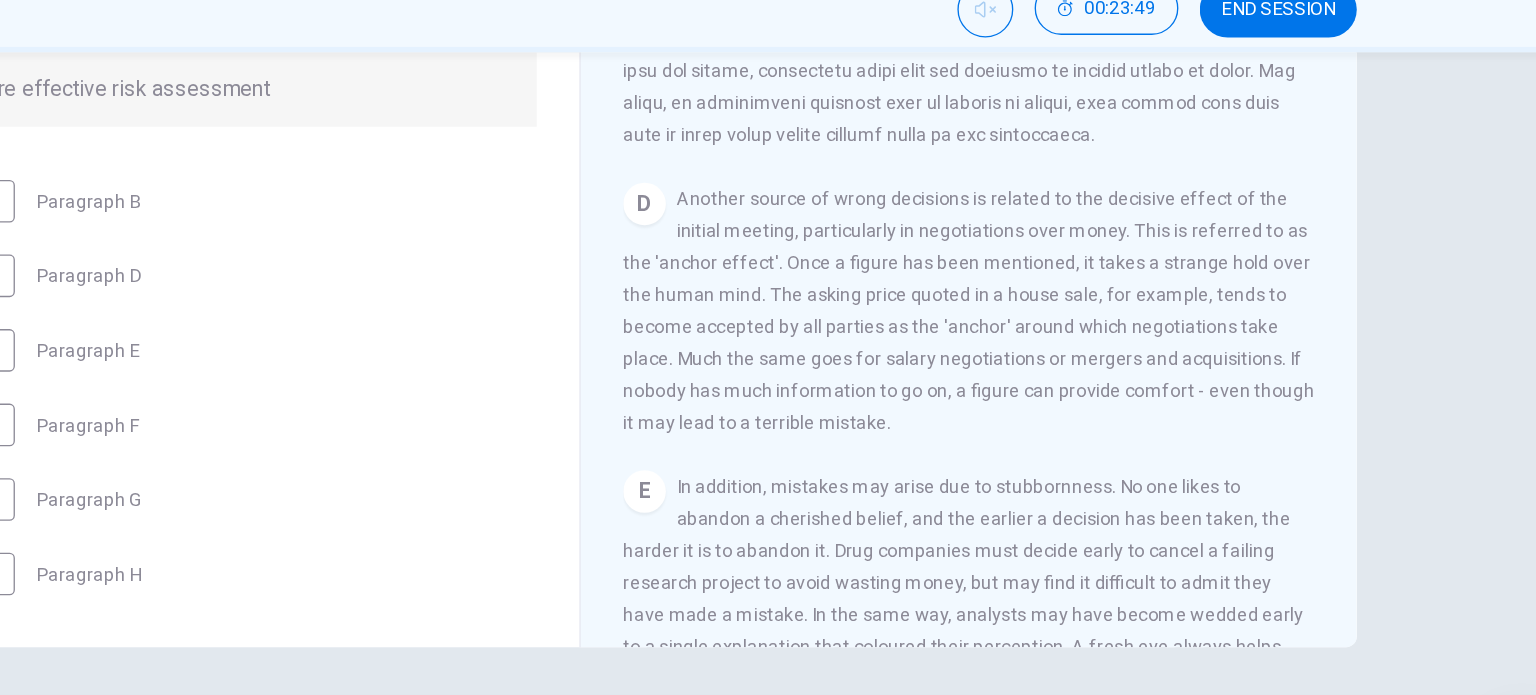 click on "CLICK TO ZOOM Click to Zoom A People make terrible decisions about the future. The evidence is all around, from their investments in the stock markets to the way they run their businesses. In fact, people are consistently bad at dealing with uncertainty, underestimating some kinds of risk and overestimating others. Surely there must be a better way than using intuition? B C D Another source of wrong decisions is related to the decisive effect of the initial meeting, particularly in negotiations over money. This is referred to as the 'anchor effect'. Once a figure has been mentioned, it takes a strange hold over the human mind. The asking price quoted in a house sale, for example, tends to become accepted by all parties as the 'anchor' around which negotiations take place. Much the same goes for salary negotiations or mergers and acquisitions. If nobody has much information to go on, a figure can provide comfort - even though it may lead to a terrible mistake. E F G H I" at bounding box center (1090, 271) 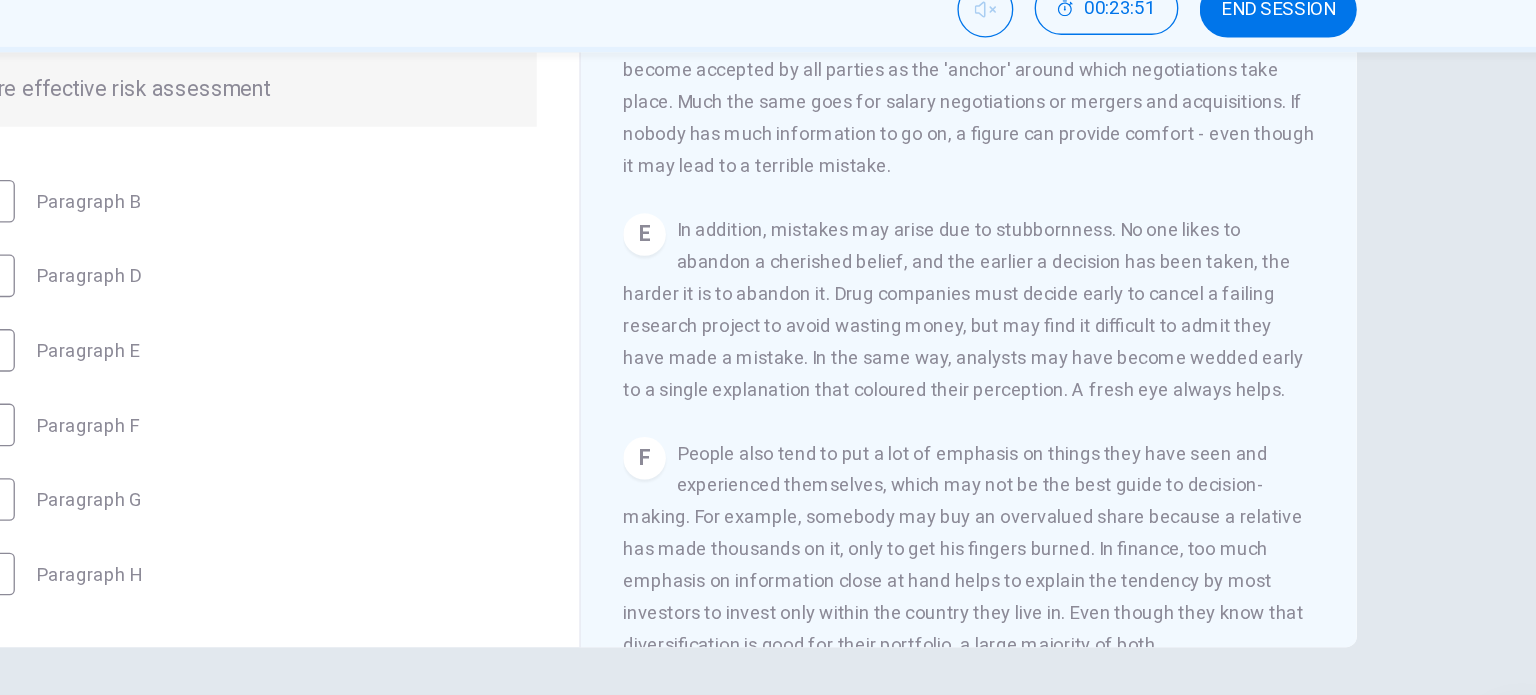 scroll, scrollTop: 1194, scrollLeft: 0, axis: vertical 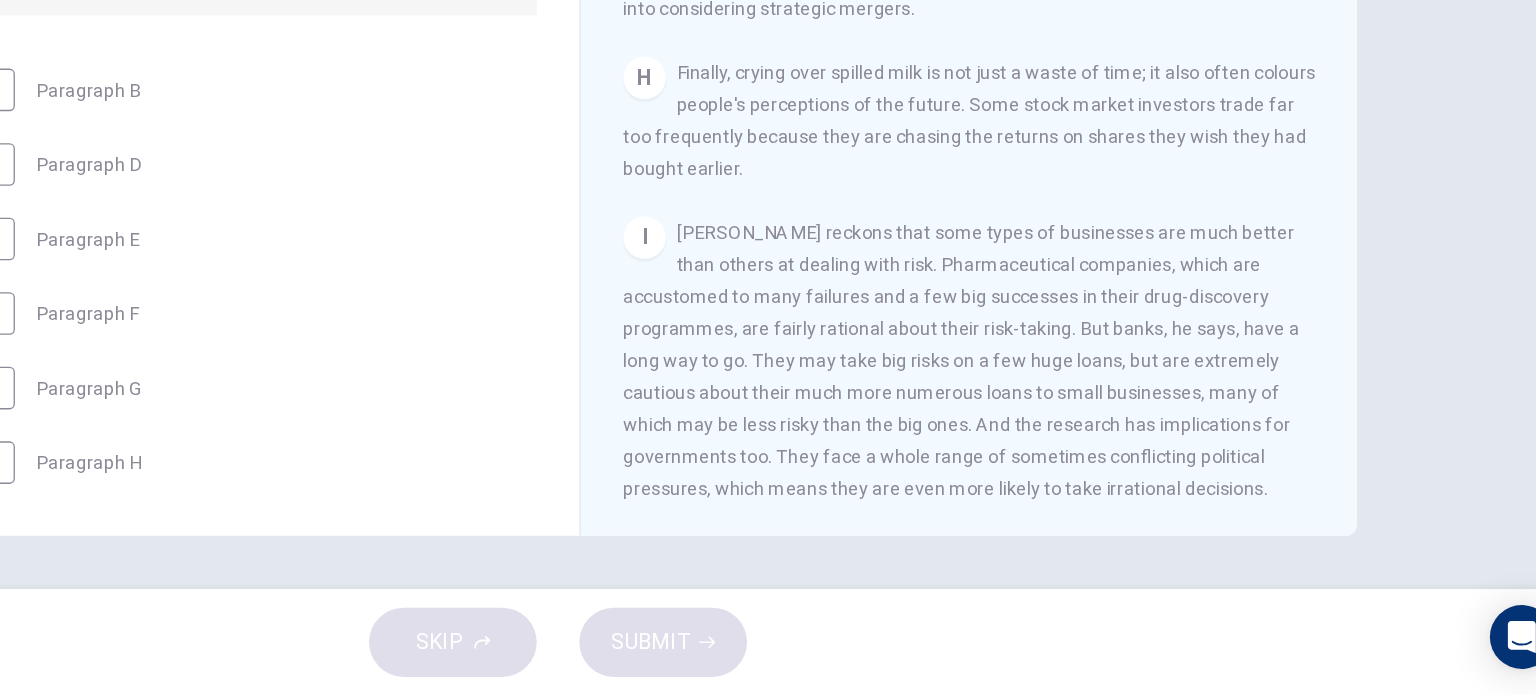 drag, startPoint x: 934, startPoint y: 387, endPoint x: 1073, endPoint y: 310, distance: 158.90248 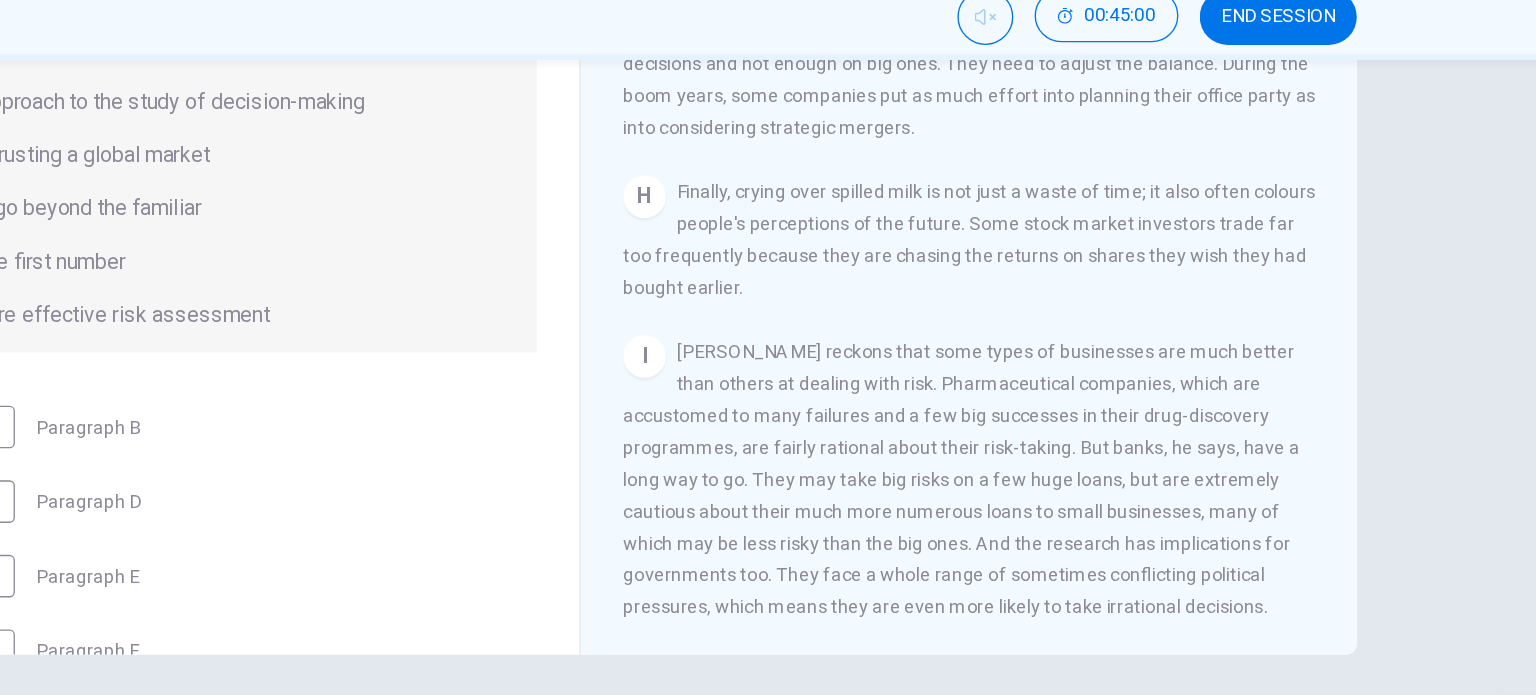 scroll, scrollTop: 384, scrollLeft: 0, axis: vertical 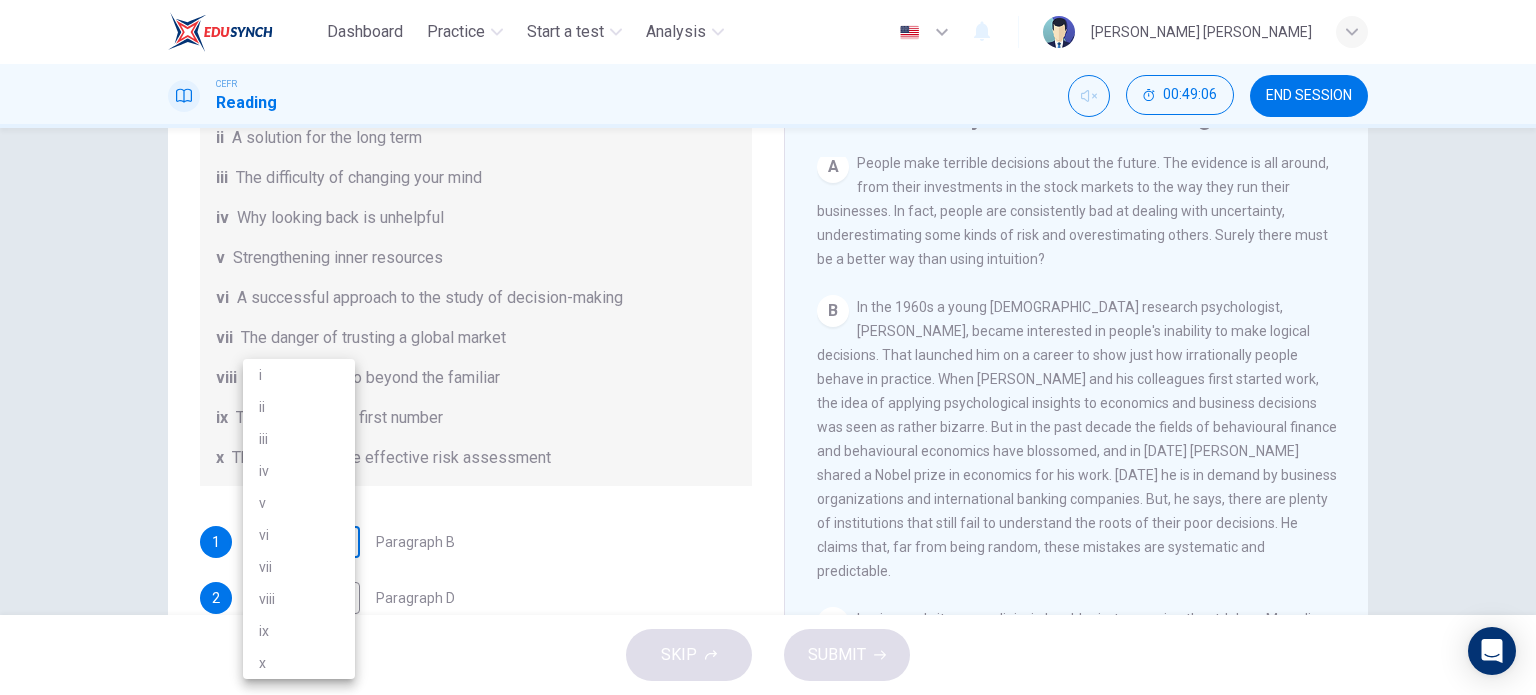 click on "Dashboard Practice Start a test Analysis English en ​ TUAN SHAFRINA AMINIE BINTI TUAN YUNAZRI CEFR Reading 00:49:06 END SESSION Questions 1 - 6 Reading Passage 1 has nine paragraphs  A-I
Choose the correct heading for Paragraphs  B  and  D-H  from the list of headings below.
Write the correct number  (i-xi)  in the boxes below. List of Headings i Not identifying the correct priorities ii A solution for the long term iii The difficulty of changing your mind iv Why looking back is unhelpful v Strengthening inner resources vi A successful approach to the study of decision-making vii The danger of trusting a global market viii Reluctance to go beyond the familiar ix The power of the first number x The need for more effective risk assessment 1 ​ ​ Paragraph B 2 ​ ​ Paragraph D 3 ​ ​ Paragraph E 4 ​ ​ Paragraph F 5 ​ ​ Paragraph G 6 ​ ​ Paragraph H Why Risks Can Go Wrong CLICK TO ZOOM Click to Zoom A B C D E F G H I SKIP SUBMIT EduSynch - Online Language Proficiency Testing
2025" at bounding box center [768, 347] 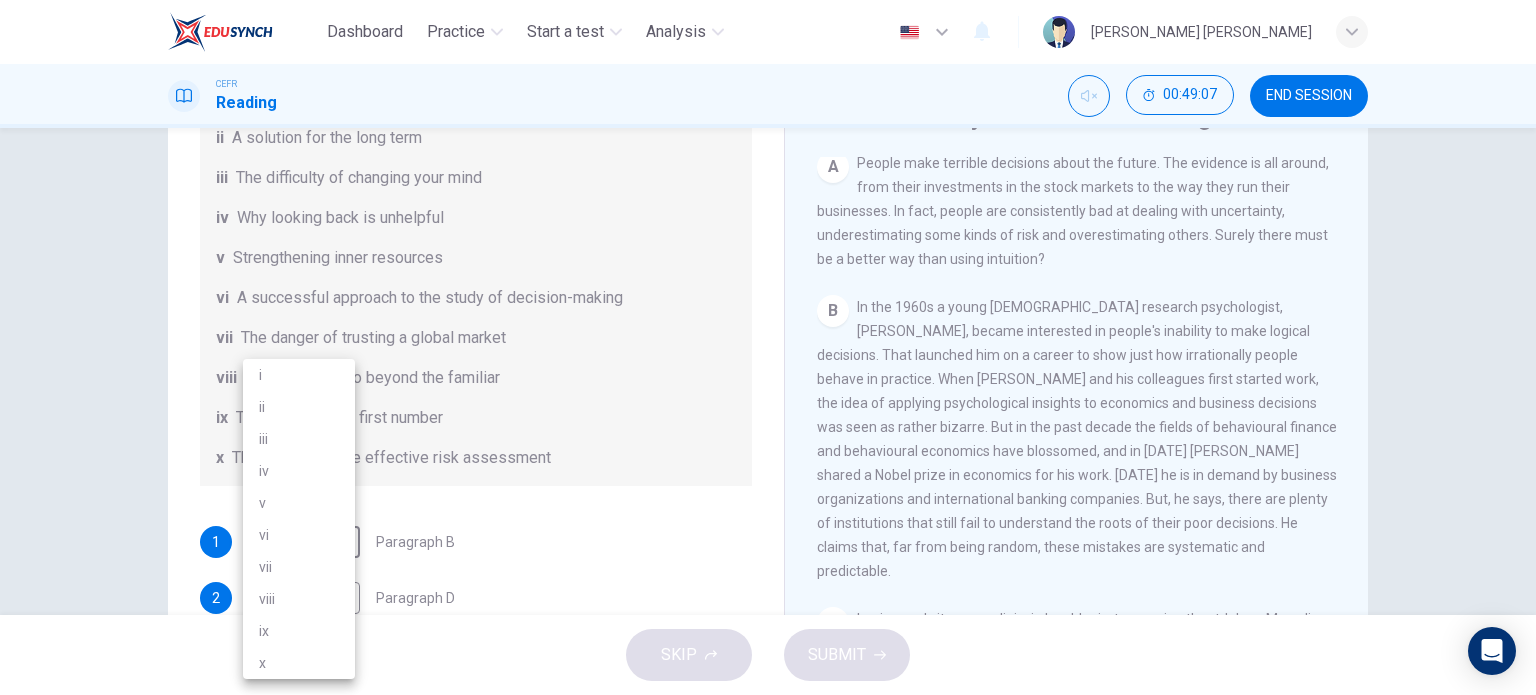 click on "vi" at bounding box center [299, 535] 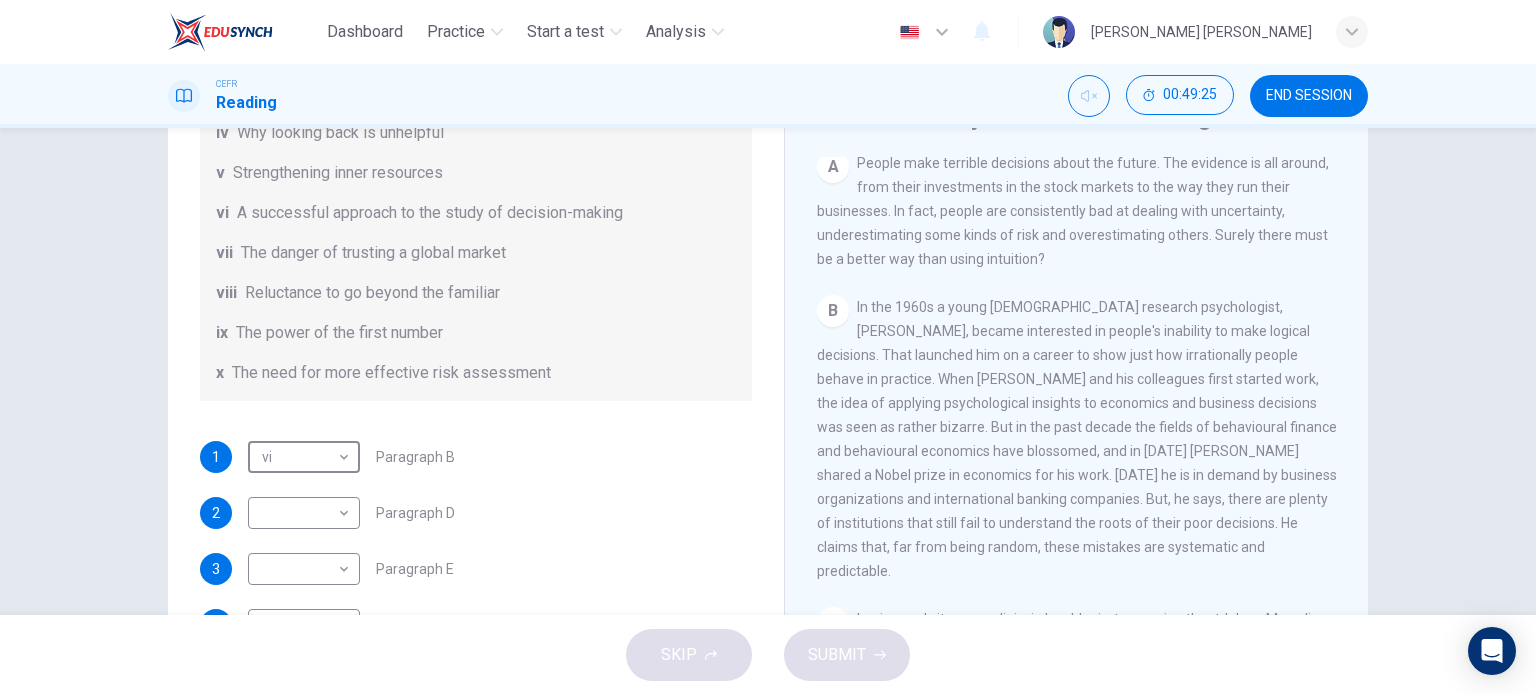 scroll, scrollTop: 355, scrollLeft: 0, axis: vertical 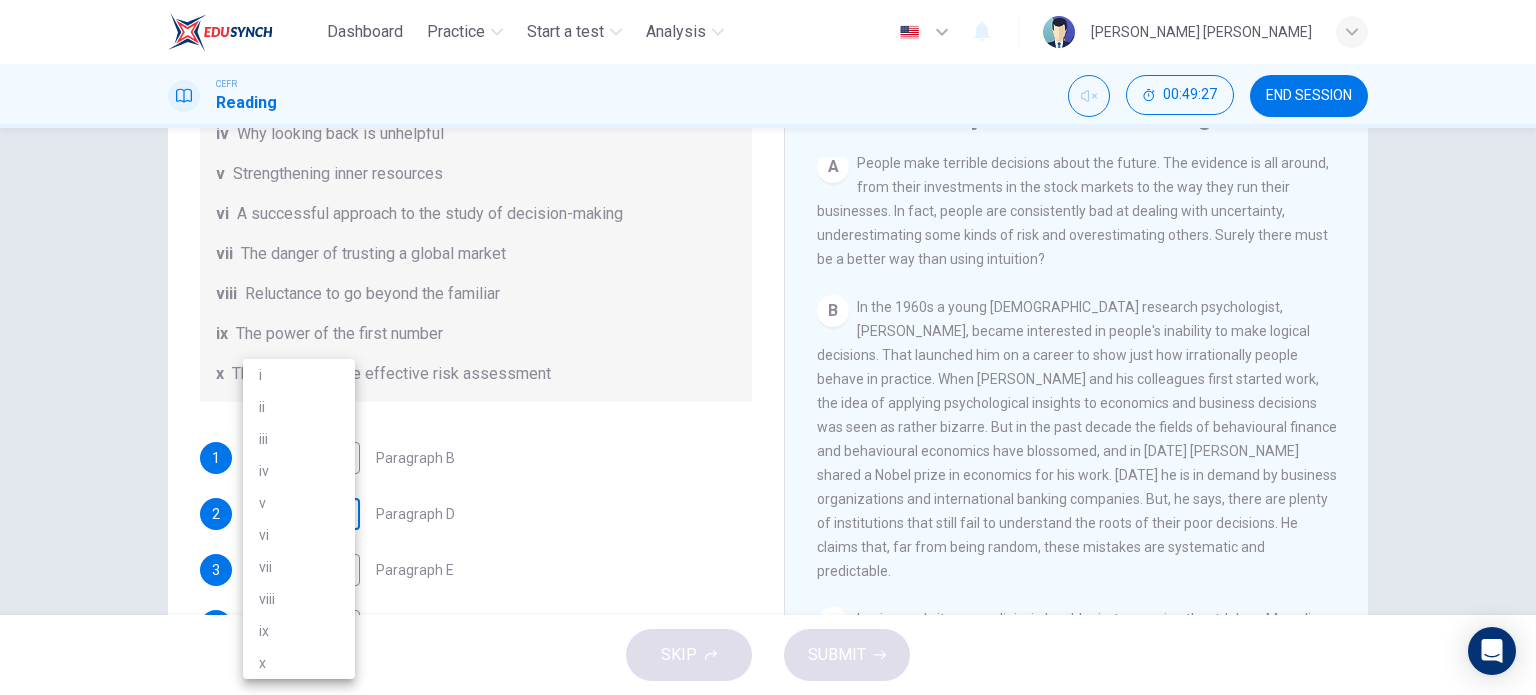 click on "Dashboard Practice Start a test Analysis English en ​ TUAN SHAFRINA AMINIE BINTI TUAN YUNAZRI CEFR Reading 00:49:27 END SESSION Questions 1 - 6 Reading Passage 1 has nine paragraphs  A-I
Choose the correct heading for Paragraphs  B  and  D-H  from the list of headings below.
Write the correct number  (i-xi)  in the boxes below. List of Headings i Not identifying the correct priorities ii A solution for the long term iii The difficulty of changing your mind iv Why looking back is unhelpful v Strengthening inner resources vi A successful approach to the study of decision-making vii The danger of trusting a global market viii Reluctance to go beyond the familiar ix The power of the first number x The need for more effective risk assessment 1 vi vi ​ Paragraph B 2 ​ ​ Paragraph D 3 ​ ​ Paragraph E 4 ​ ​ Paragraph F 5 ​ ​ Paragraph G 6 ​ ​ Paragraph H Why Risks Can Go Wrong CLICK TO ZOOM Click to Zoom A B C D E F G H I SKIP SUBMIT EduSynch - Online Language Proficiency Testing
i" at bounding box center [768, 347] 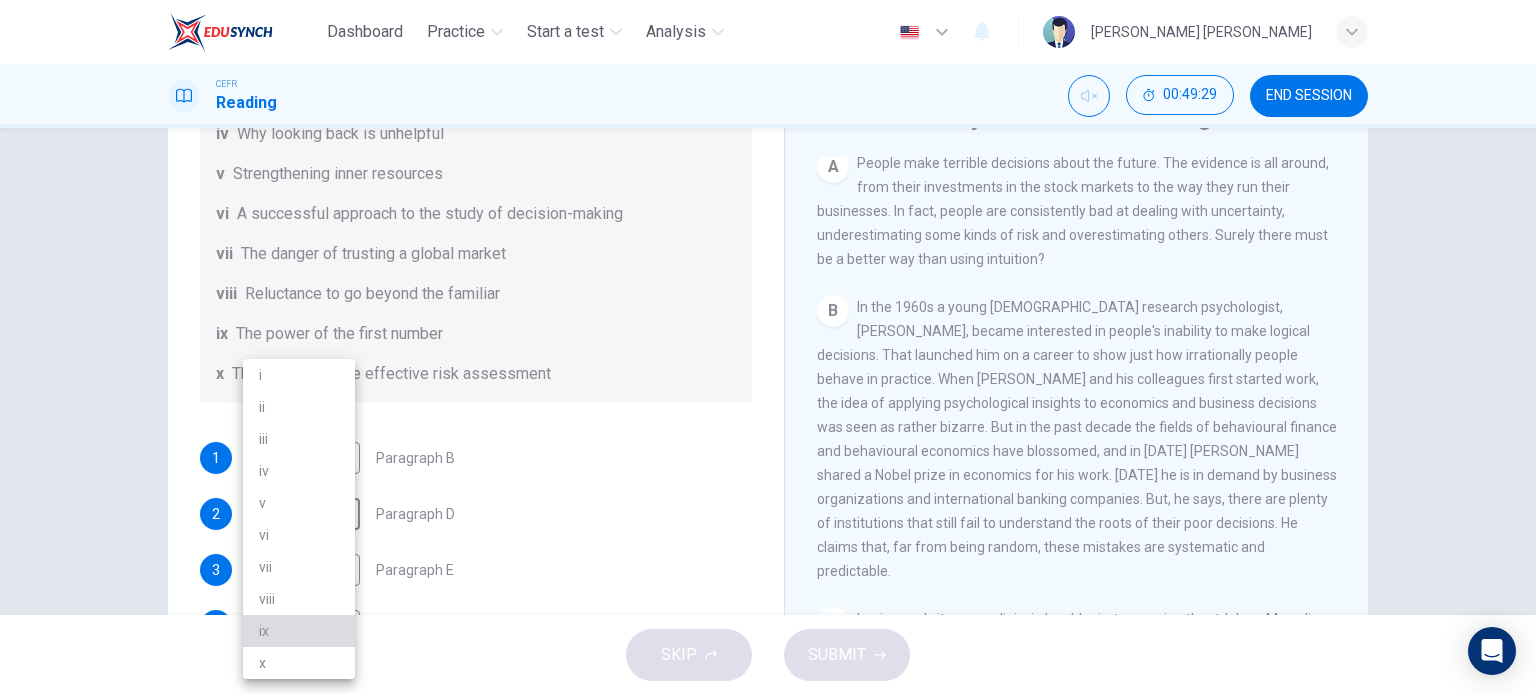 click on "ix" at bounding box center [299, 631] 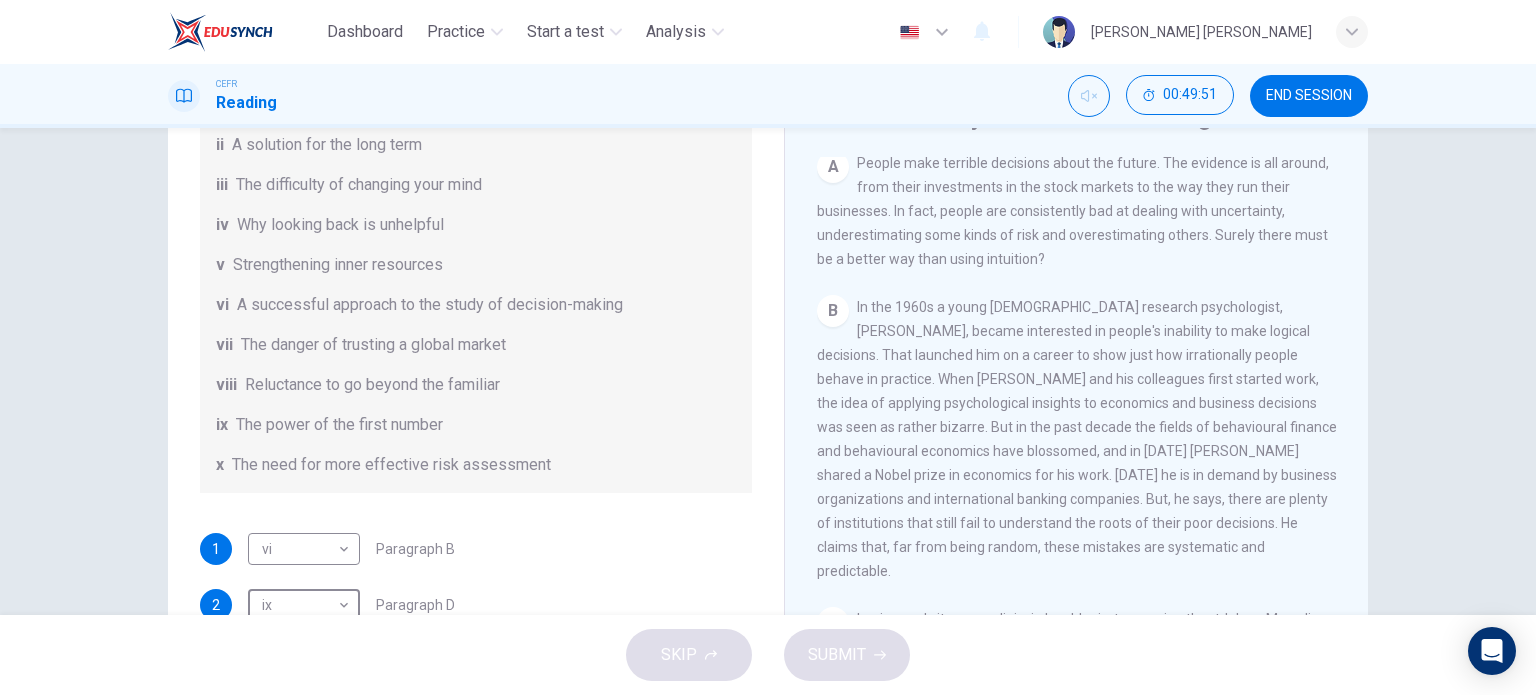 scroll, scrollTop: 345, scrollLeft: 0, axis: vertical 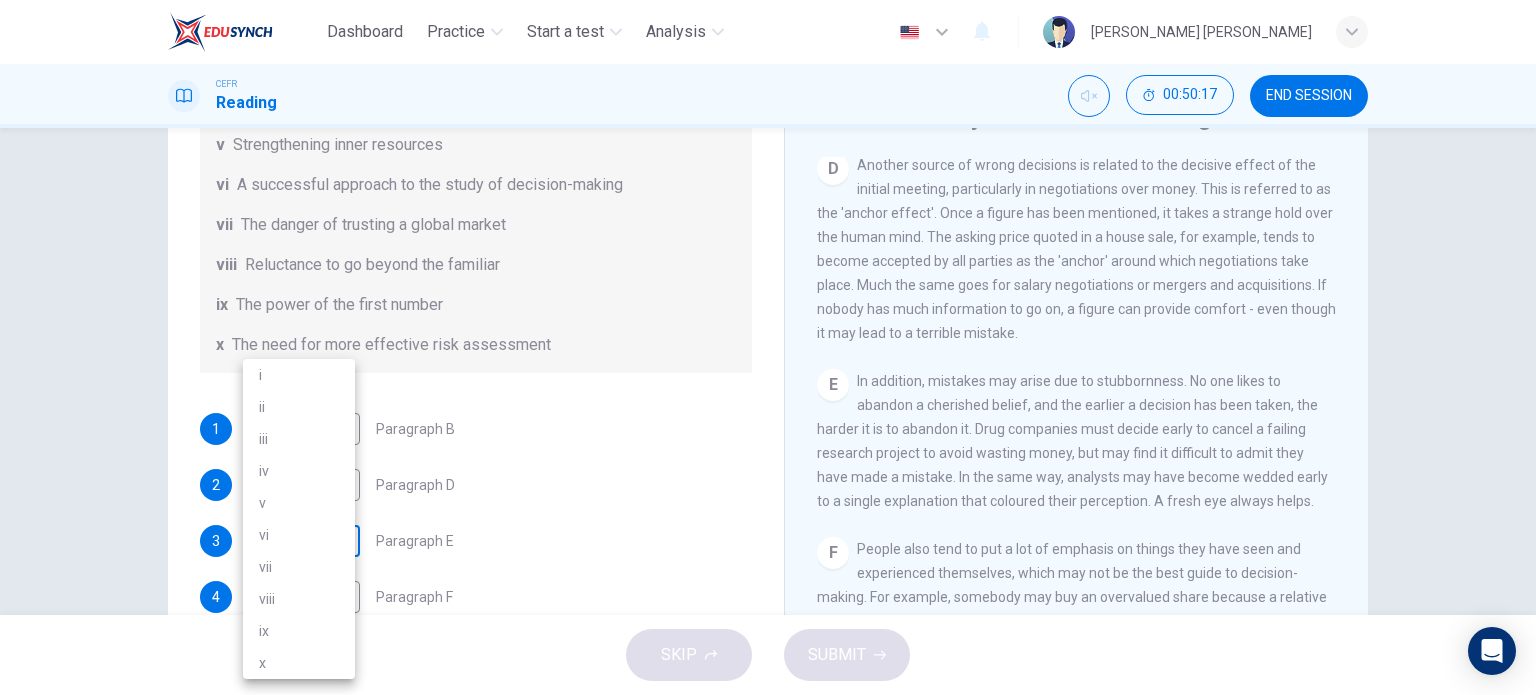click on "Dashboard Practice Start a test Analysis English en ​ TUAN SHAFRINA AMINIE BINTI TUAN YUNAZRI CEFR Reading 00:50:17 END SESSION Questions 1 - 6 Reading Passage 1 has nine paragraphs  A-I
Choose the correct heading for Paragraphs  B  and  D-H  from the list of headings below.
Write the correct number  (i-xi)  in the boxes below. List of Headings i Not identifying the correct priorities ii A solution for the long term iii The difficulty of changing your mind iv Why looking back is unhelpful v Strengthening inner resources vi A successful approach to the study of decision-making vii The danger of trusting a global market viii Reluctance to go beyond the familiar ix The power of the first number x The need for more effective risk assessment 1 vi vi ​ Paragraph B 2 ix ix ​ Paragraph D 3 ​ ​ Paragraph E 4 ​ ​ Paragraph F 5 ​ ​ Paragraph G 6 ​ ​ Paragraph H Why Risks Can Go Wrong CLICK TO ZOOM Click to Zoom A B C D E F G H I SKIP SUBMIT EduSynch - Online Language Proficiency Testing" at bounding box center [768, 347] 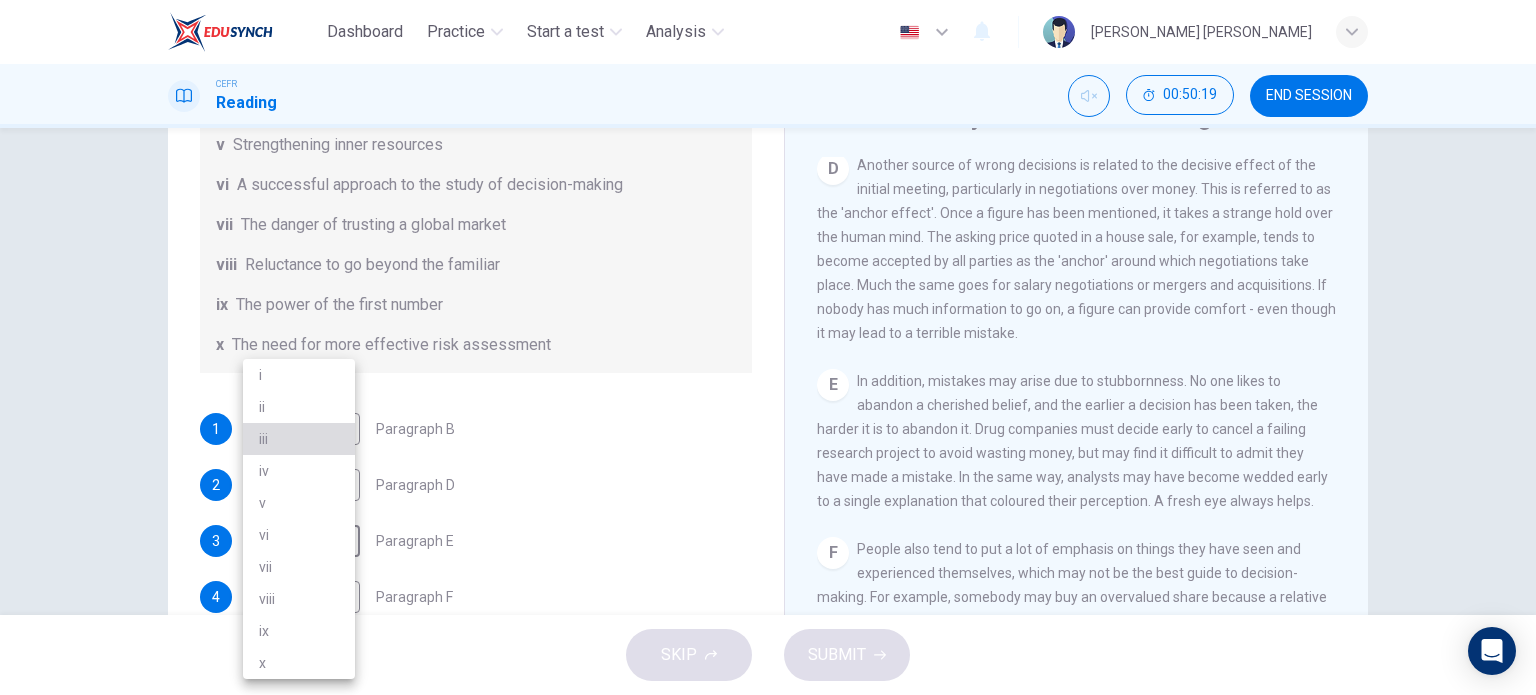 click on "iii" at bounding box center [299, 439] 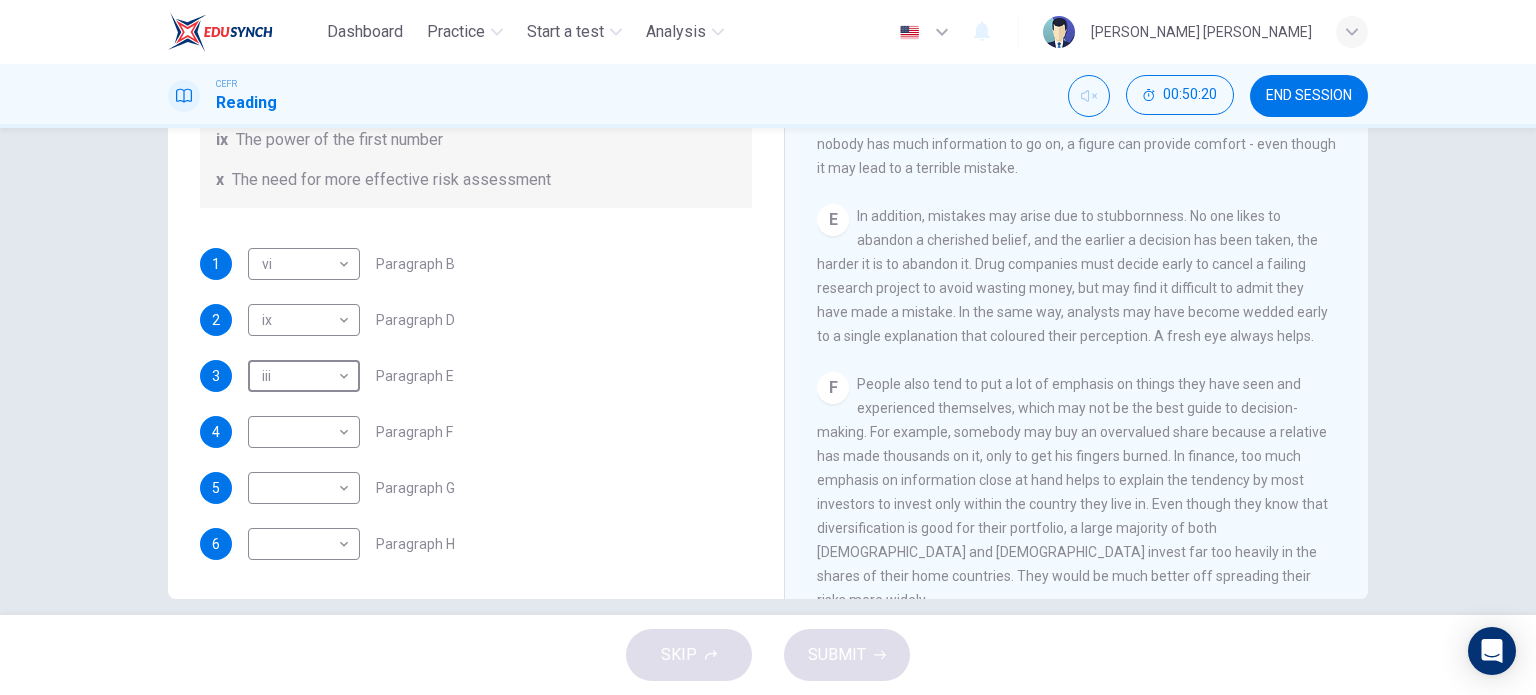scroll, scrollTop: 263, scrollLeft: 0, axis: vertical 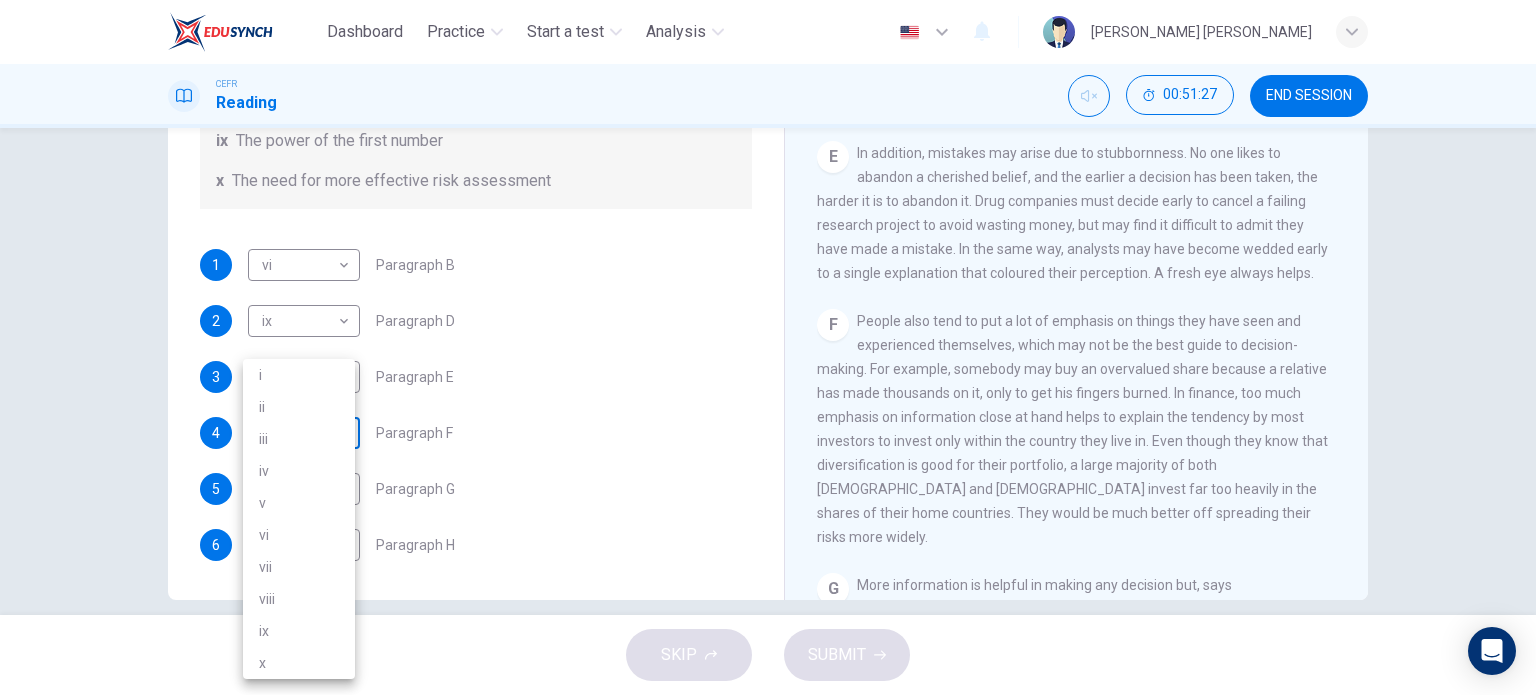 click on "Dashboard Practice Start a test Analysis English en ​ TUAN SHAFRINA AMINIE BINTI TUAN YUNAZRI CEFR Reading 00:51:27 END SESSION Questions 1 - 6 Reading Passage 1 has nine paragraphs  A-I
Choose the correct heading for Paragraphs  B  and  D-H  from the list of headings below.
Write the correct number  (i-xi)  in the boxes below. List of Headings i Not identifying the correct priorities ii A solution for the long term iii The difficulty of changing your mind iv Why looking back is unhelpful v Strengthening inner resources vi A successful approach to the study of decision-making vii The danger of trusting a global market viii Reluctance to go beyond the familiar ix The power of the first number x The need for more effective risk assessment 1 vi vi ​ Paragraph B 2 ix ix ​ Paragraph D 3 iii iii ​ Paragraph E 4 ​ ​ Paragraph F 5 ​ ​ Paragraph G 6 ​ ​ Paragraph H Why Risks Can Go Wrong CLICK TO ZOOM Click to Zoom A B C D E F G H I SKIP SUBMIT EduSynch - Online Language Proficiency Testing" at bounding box center (768, 347) 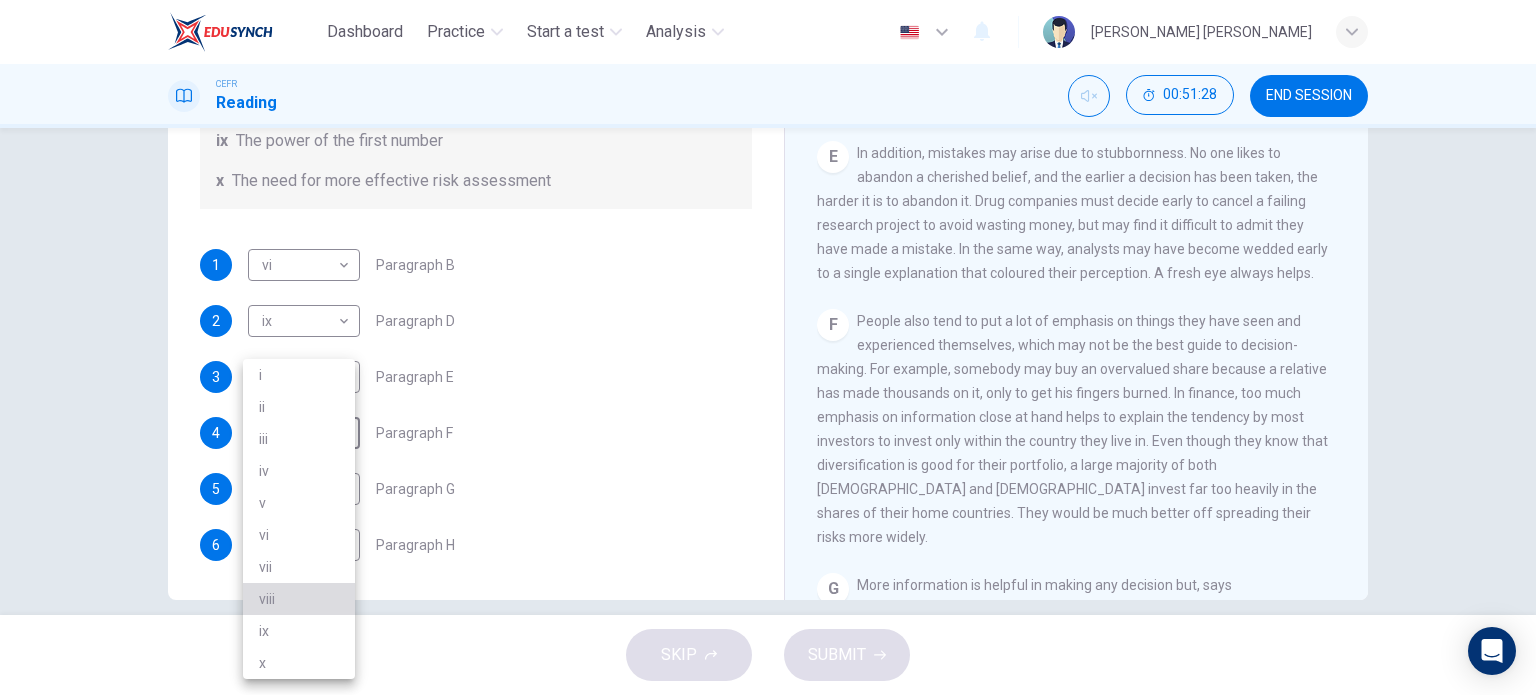 click on "viii" at bounding box center (299, 599) 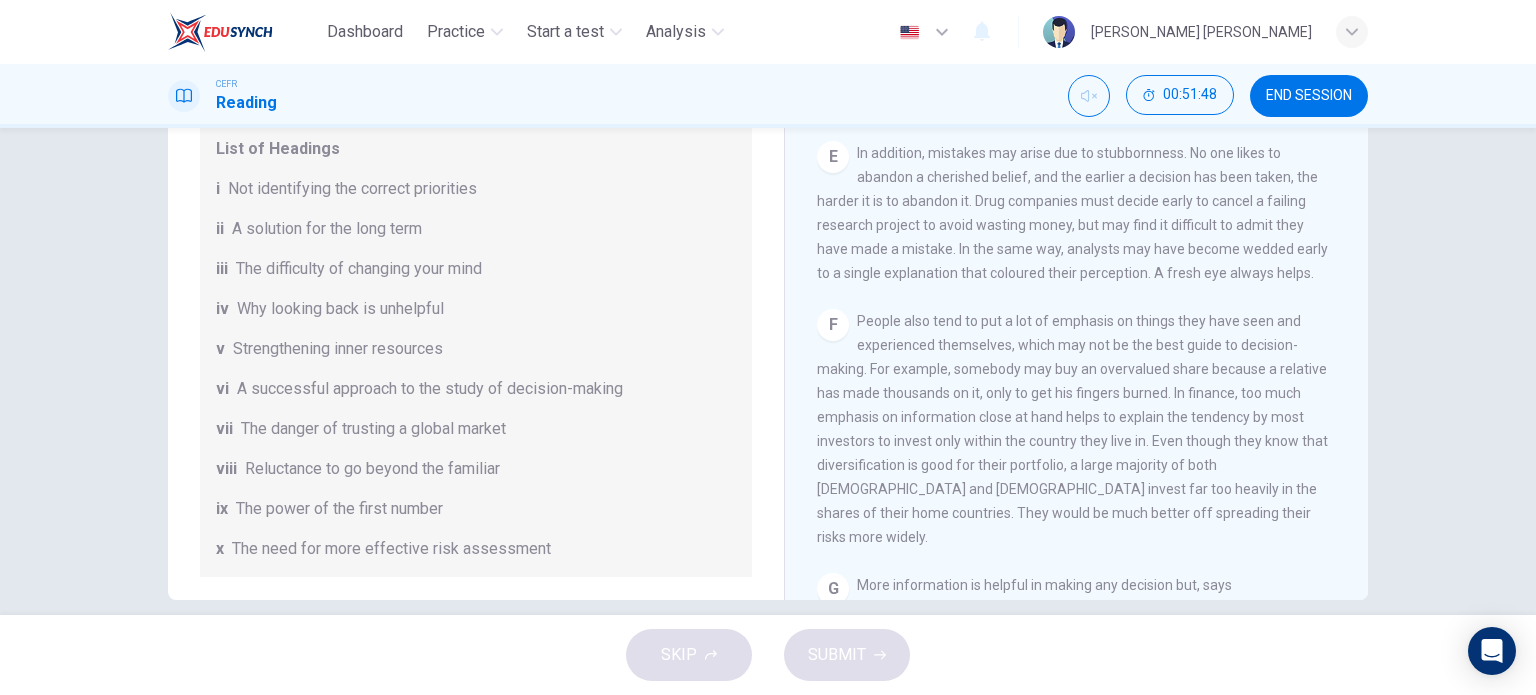 scroll, scrollTop: 384, scrollLeft: 0, axis: vertical 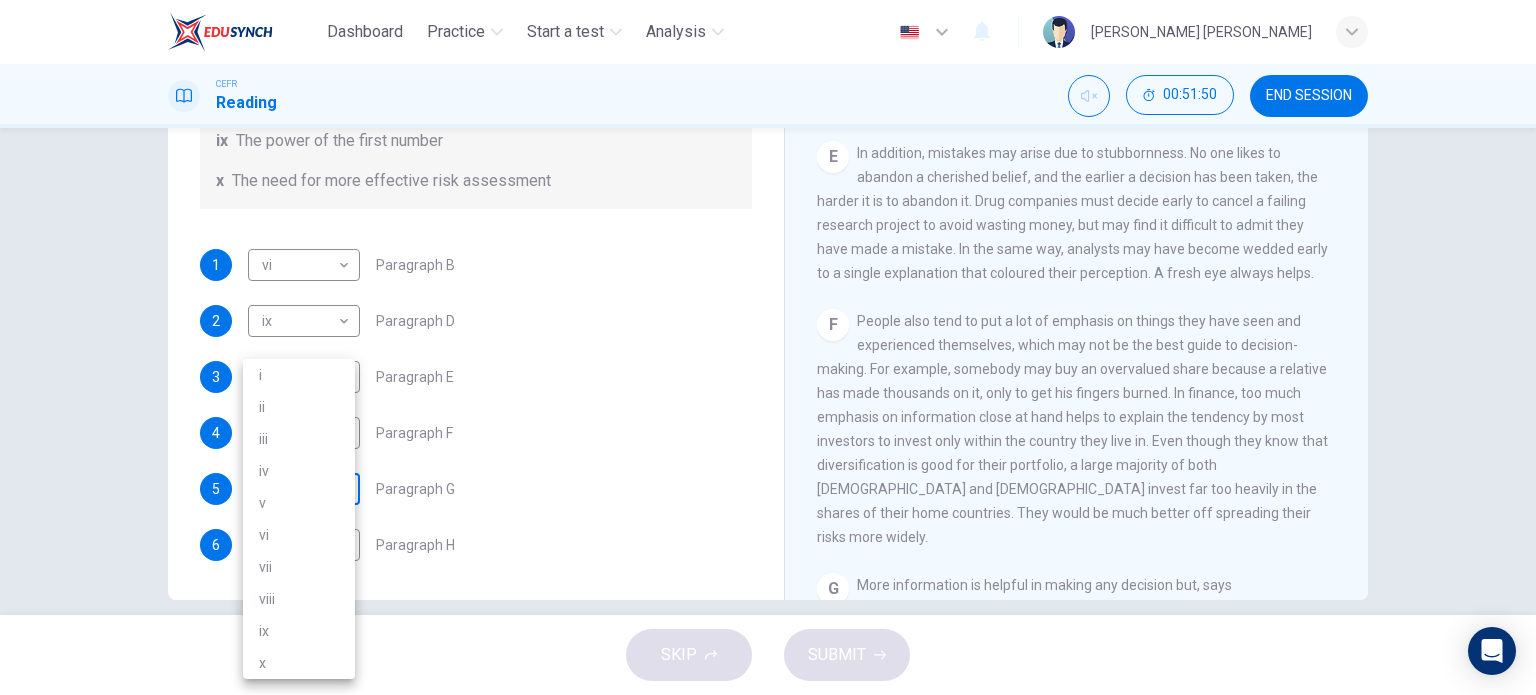 click on "Dashboard Practice Start a test Analysis English en ​ TUAN SHAFRINA AMINIE BINTI TUAN YUNAZRI CEFR Reading 00:51:50 END SESSION Questions 1 - 6 Reading Passage 1 has nine paragraphs  A-I
Choose the correct heading for Paragraphs  B  and  D-H  from the list of headings below.
Write the correct number  (i-xi)  in the boxes below. List of Headings i Not identifying the correct priorities ii A solution for the long term iii The difficulty of changing your mind iv Why looking back is unhelpful v Strengthening inner resources vi A successful approach to the study of decision-making vii The danger of trusting a global market viii Reluctance to go beyond the familiar ix The power of the first number x The need for more effective risk assessment 1 vi vi ​ Paragraph B 2 ix ix ​ Paragraph D 3 iii iii ​ Paragraph E 4 viii viii ​ Paragraph F 5 ​ ​ Paragraph G 6 ​ ​ Paragraph H Why Risks Can Go Wrong CLICK TO ZOOM Click to Zoom A B C D E F G H I SKIP SUBMIT
Dashboard Practice Start a test 2025" at bounding box center [768, 347] 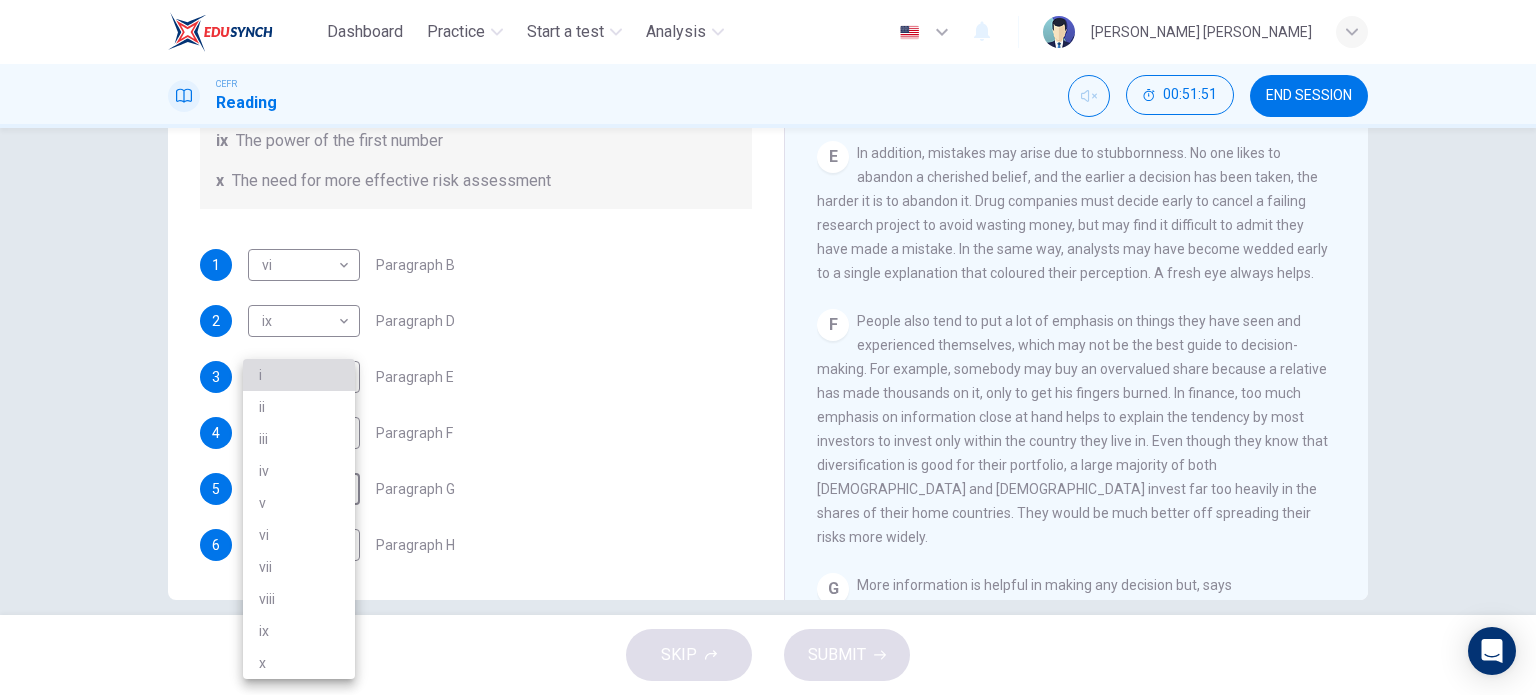click on "i" at bounding box center (299, 375) 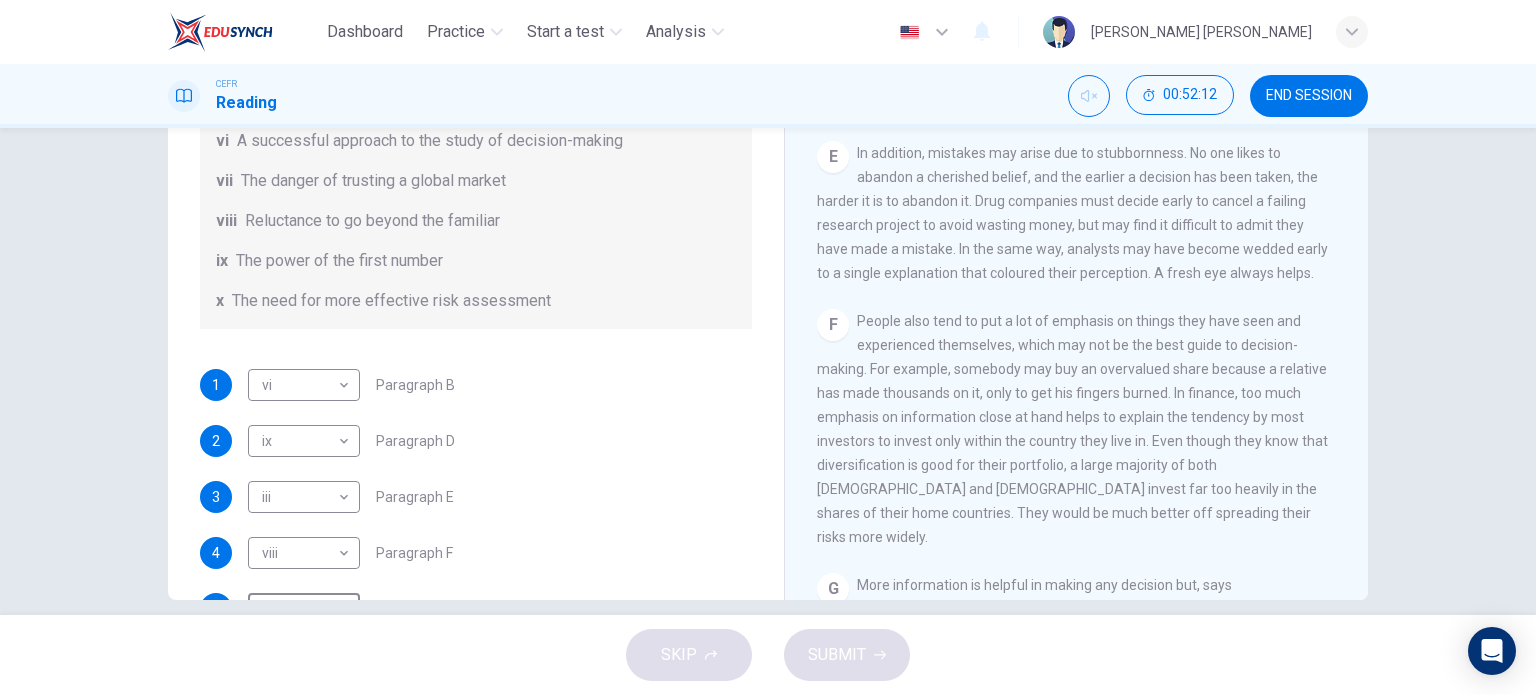 scroll, scrollTop: 384, scrollLeft: 0, axis: vertical 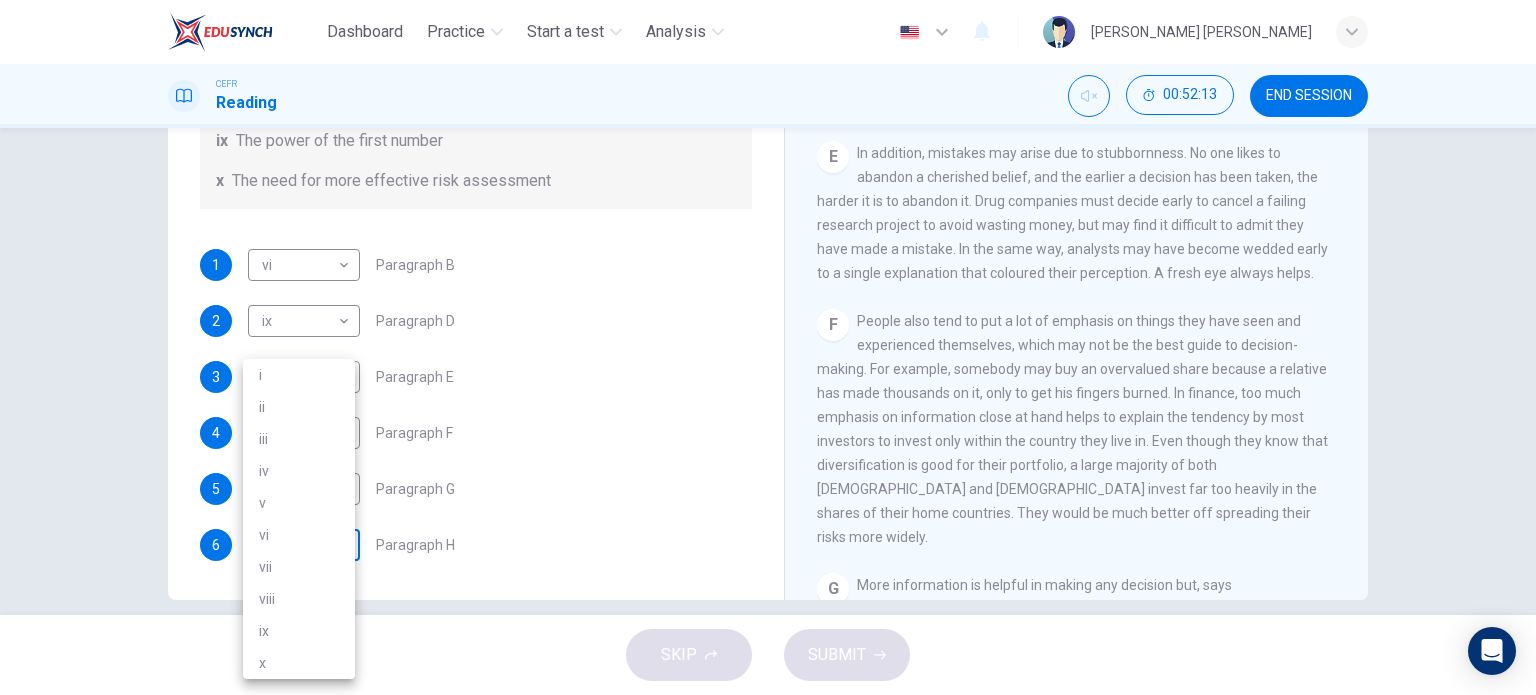 click on "Dashboard Practice Start a test Analysis English en ​ TUAN SHAFRINA AMINIE BINTI TUAN YUNAZRI CEFR Reading 00:52:13 END SESSION Questions 1 - 6 Reading Passage 1 has nine paragraphs  A-I
Choose the correct heading for Paragraphs  B  and  D-H  from the list of headings below.
Write the correct number  (i-xi)  in the boxes below. List of Headings i Not identifying the correct priorities ii A solution for the long term iii The difficulty of changing your mind iv Why looking back is unhelpful v Strengthening inner resources vi A successful approach to the study of decision-making vii The danger of trusting a global market viii Reluctance to go beyond the familiar ix The power of the first number x The need for more effective risk assessment 1 vi vi ​ Paragraph B 2 ix ix ​ Paragraph D 3 iii iii ​ Paragraph E 4 viii viii ​ Paragraph F 5 i i ​ Paragraph G 6 ​ ​ Paragraph H Why Risks Can Go Wrong CLICK TO ZOOM Click to Zoom A B C D E F G H I SKIP SUBMIT
Dashboard Practice Start a test 2025" at bounding box center [768, 347] 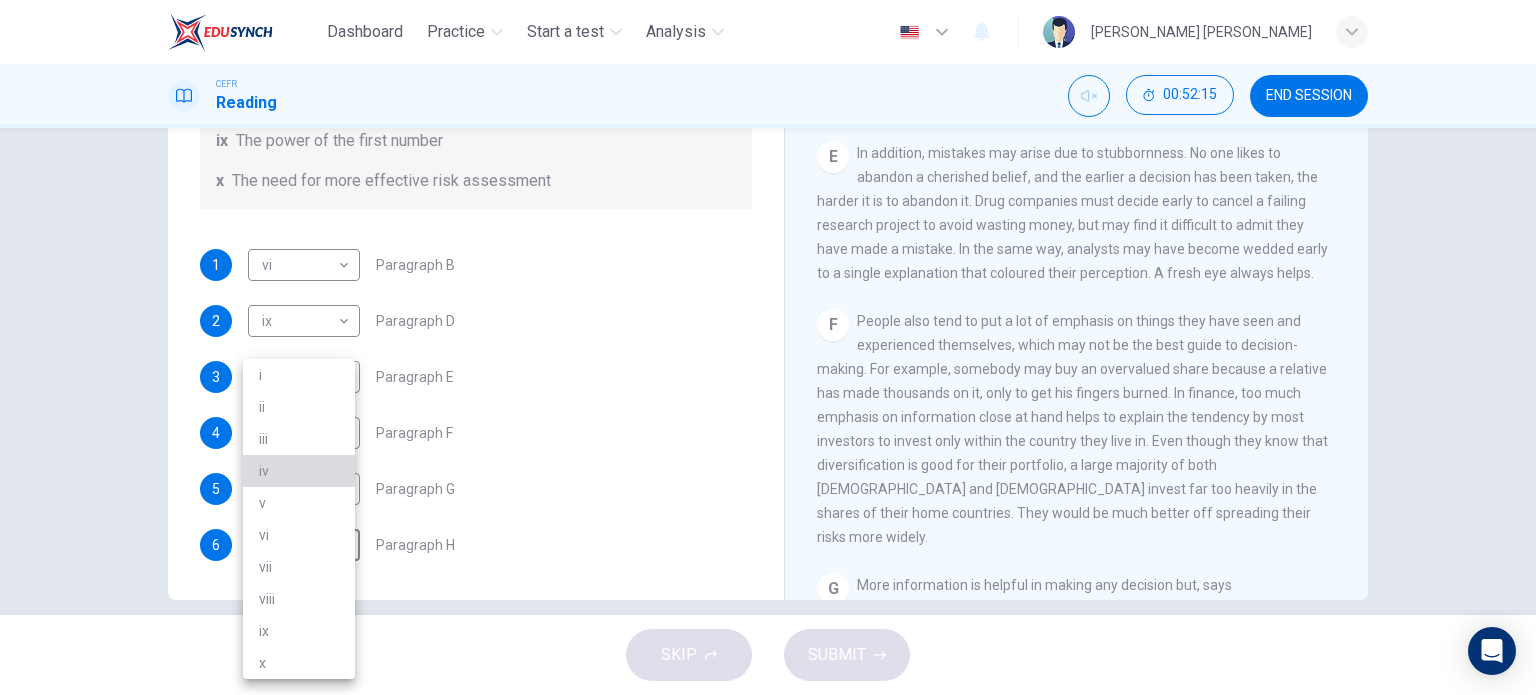 click on "iv" at bounding box center [299, 471] 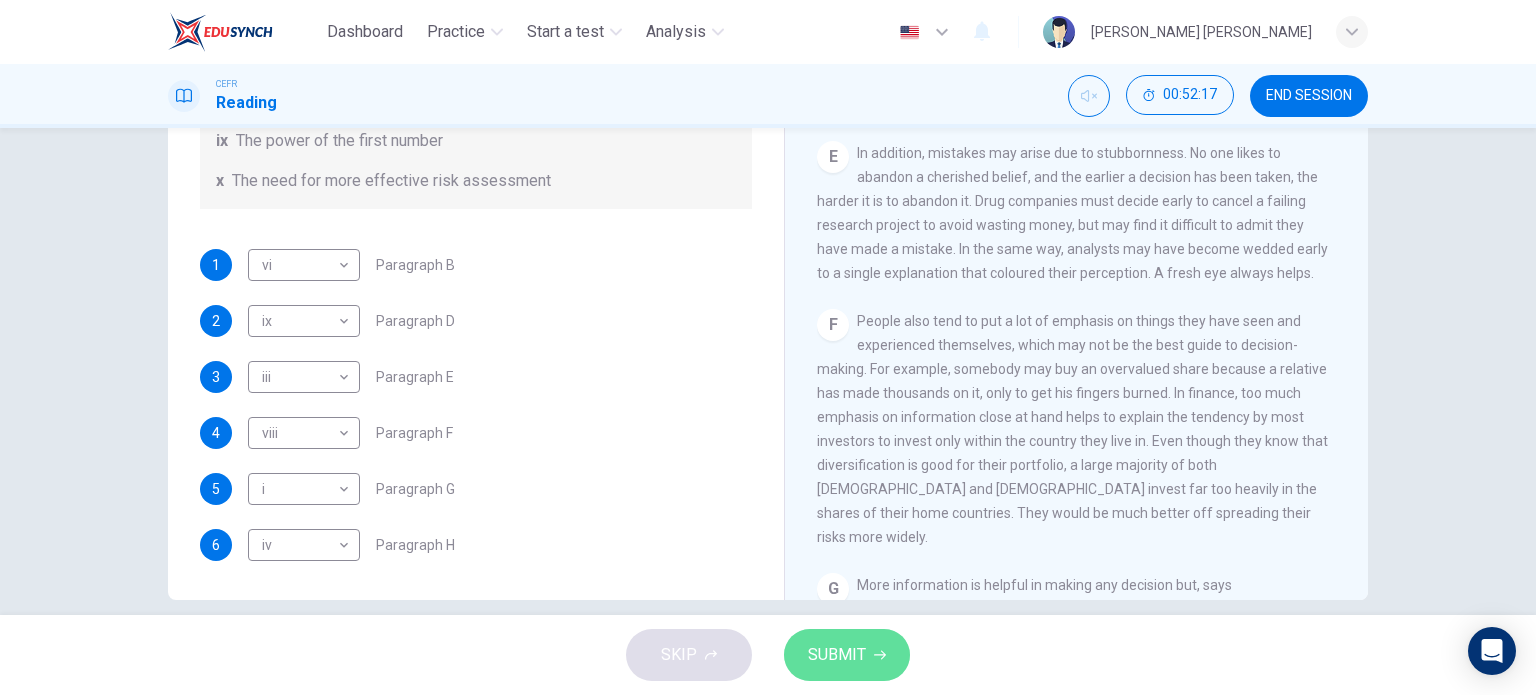 click on "SUBMIT" at bounding box center [837, 655] 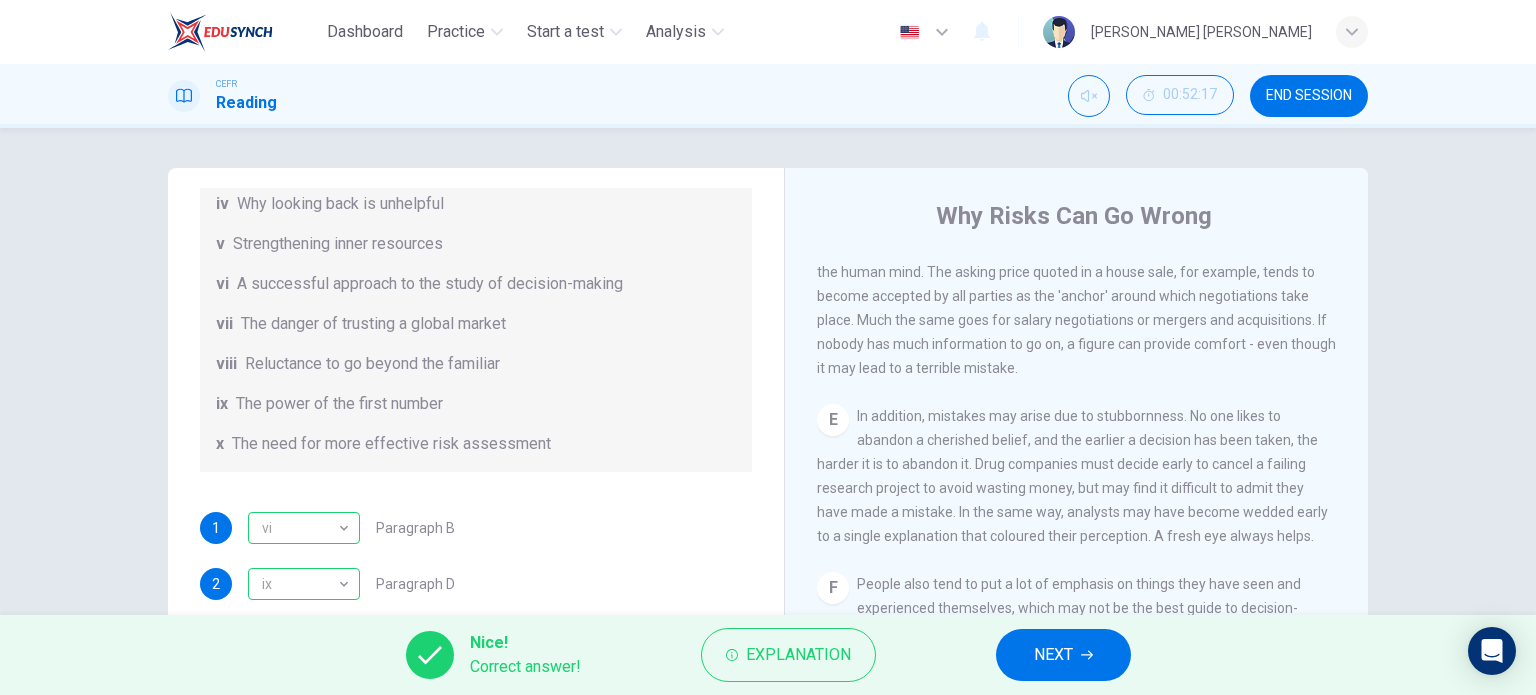 scroll, scrollTop: 288, scrollLeft: 0, axis: vertical 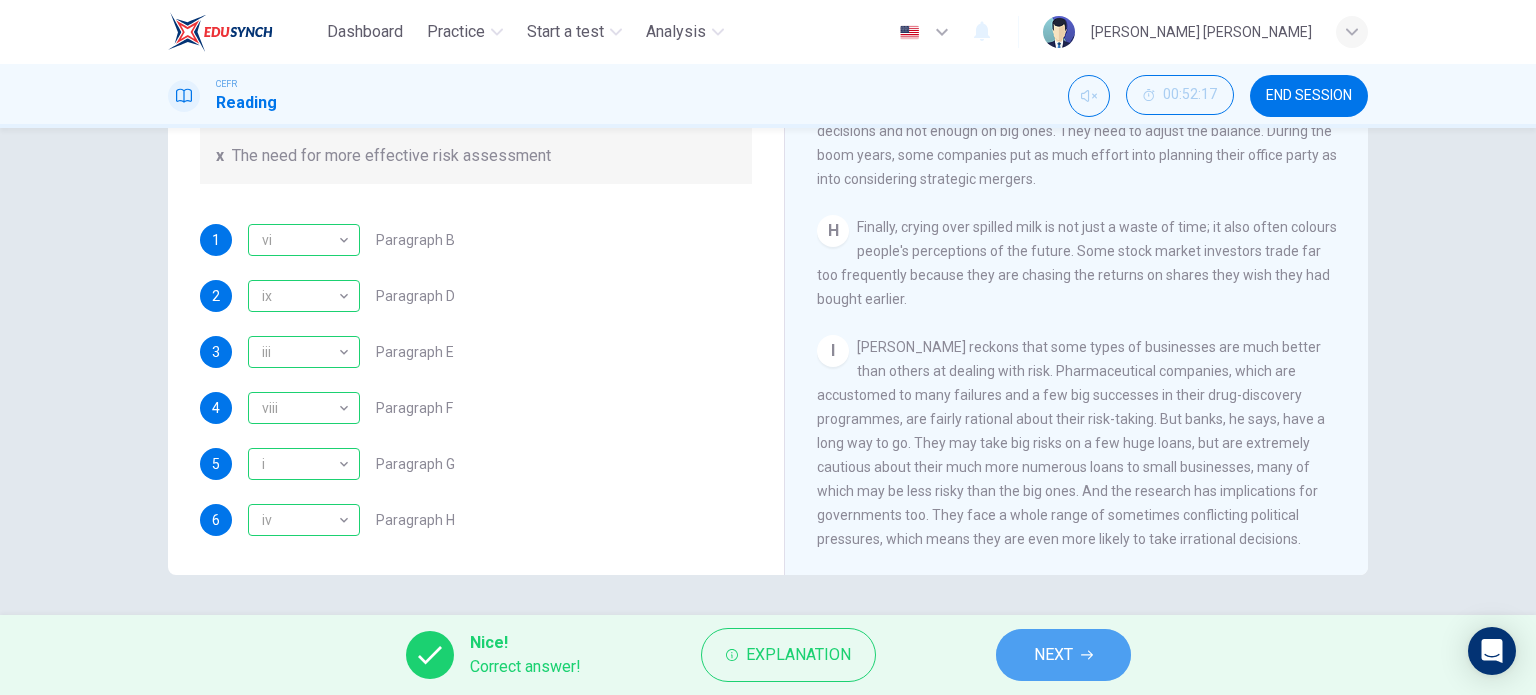 click on "NEXT" at bounding box center [1063, 655] 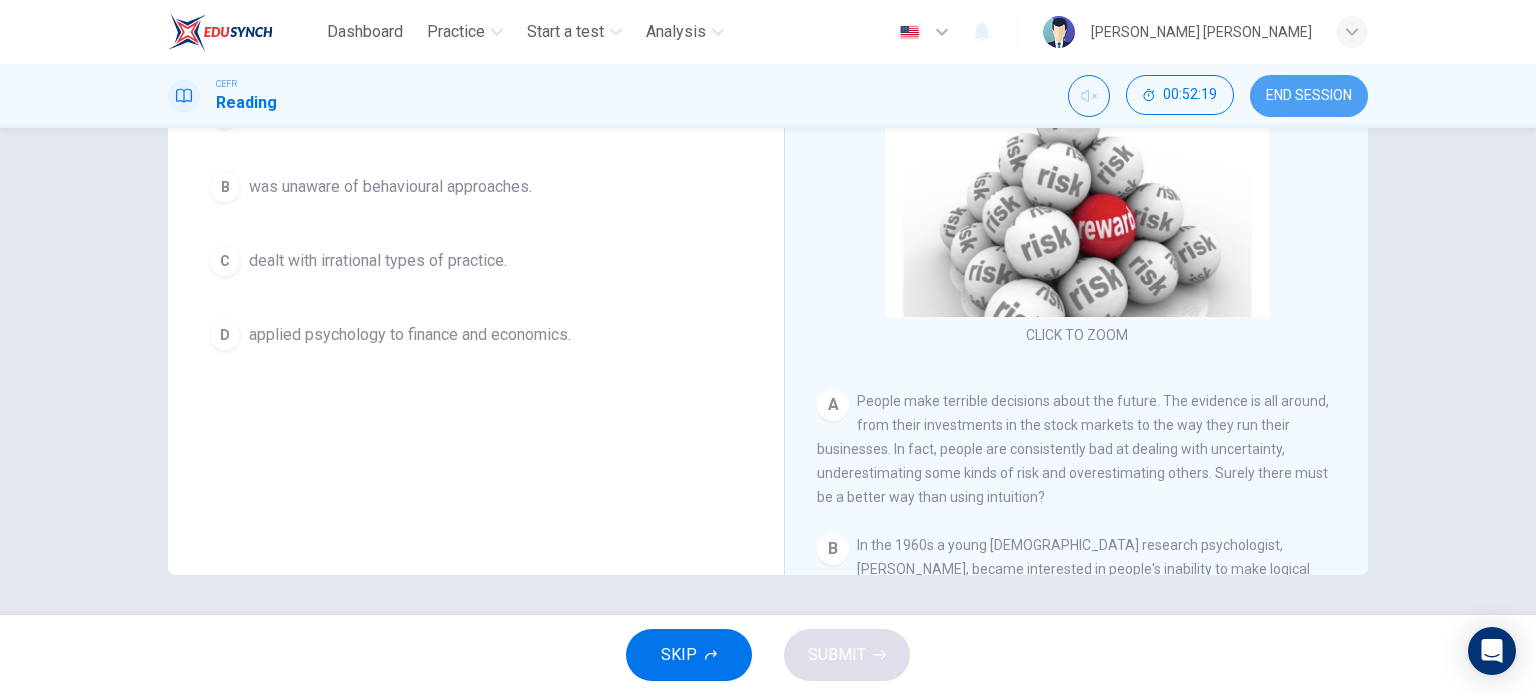 click on "END SESSION" at bounding box center [1309, 96] 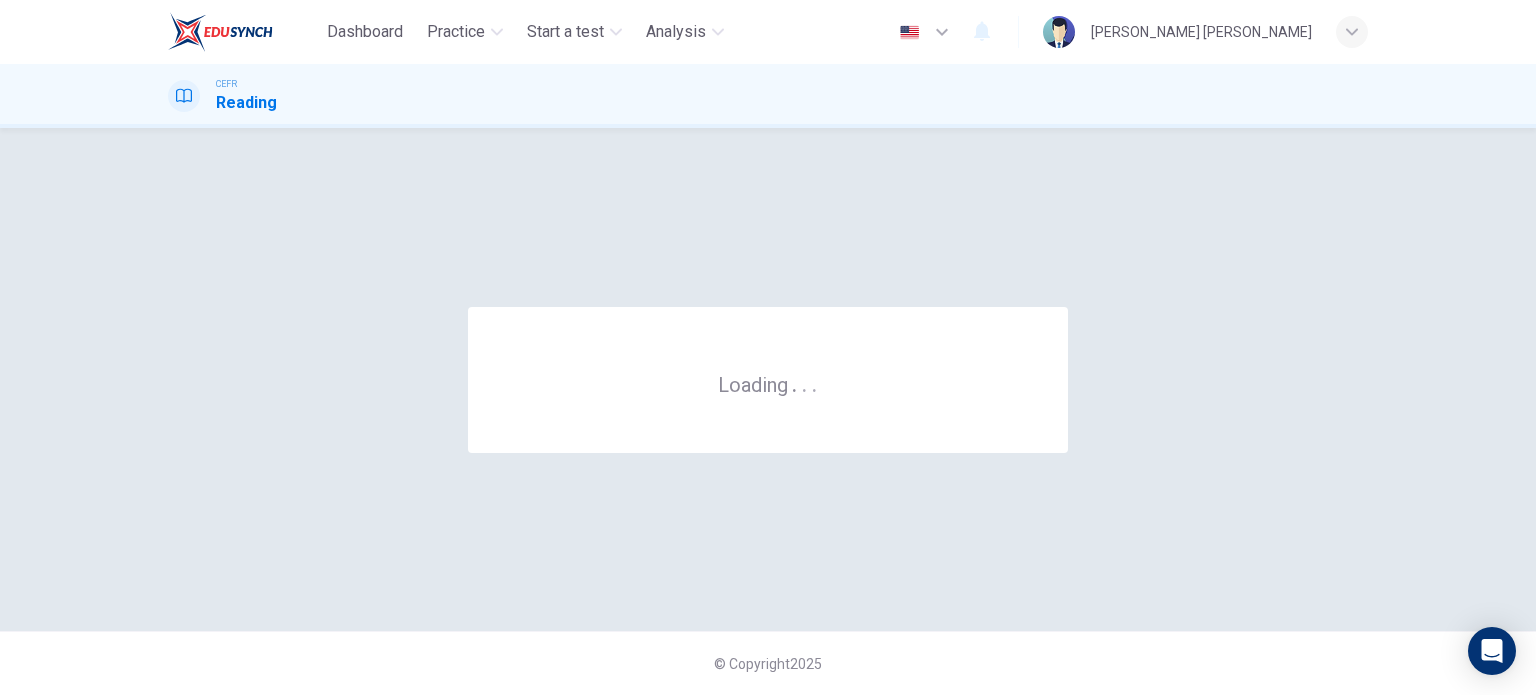 scroll, scrollTop: 0, scrollLeft: 0, axis: both 